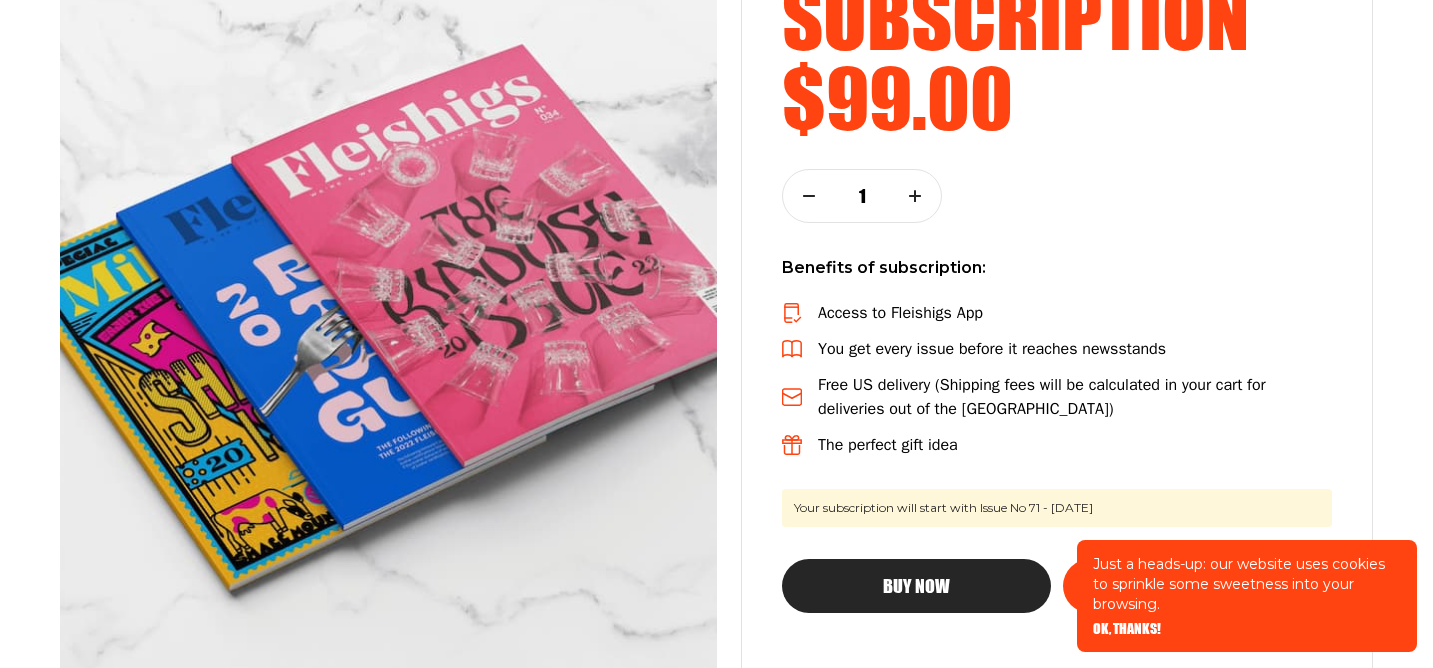 scroll, scrollTop: 386, scrollLeft: 0, axis: vertical 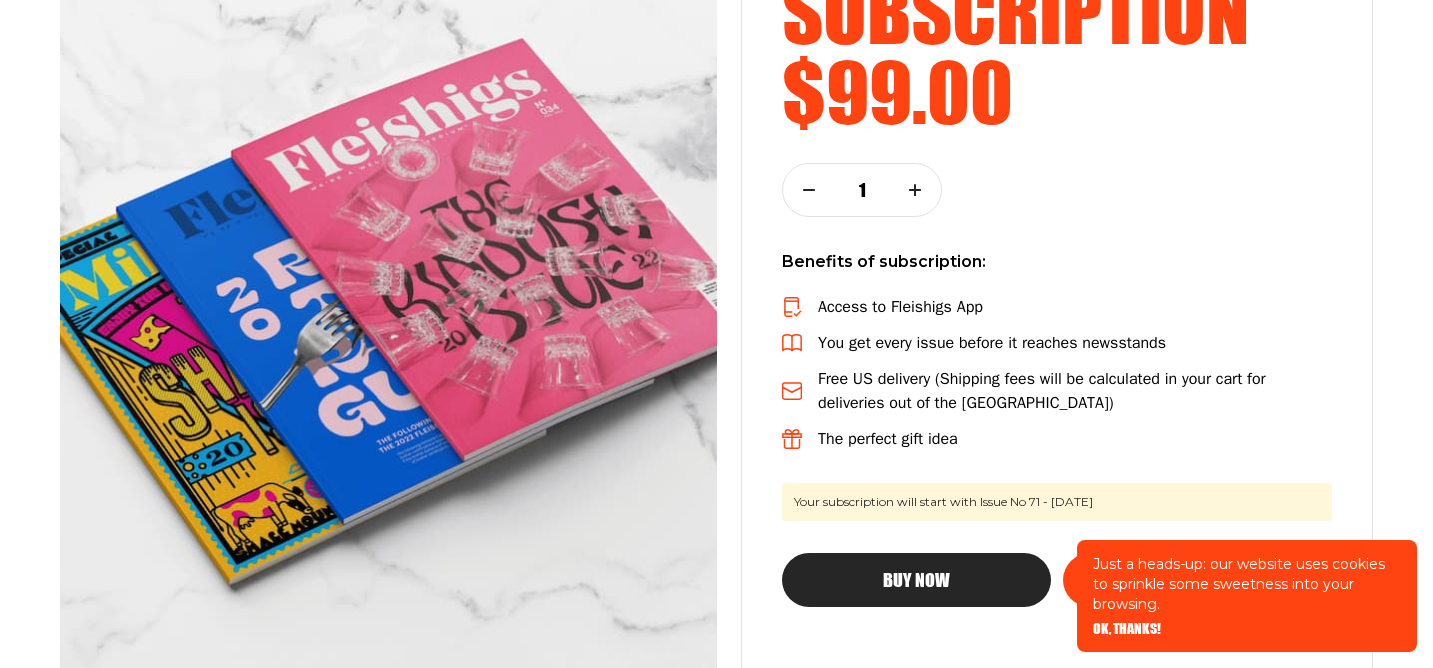 click on "Buy Now" at bounding box center [916, 580] 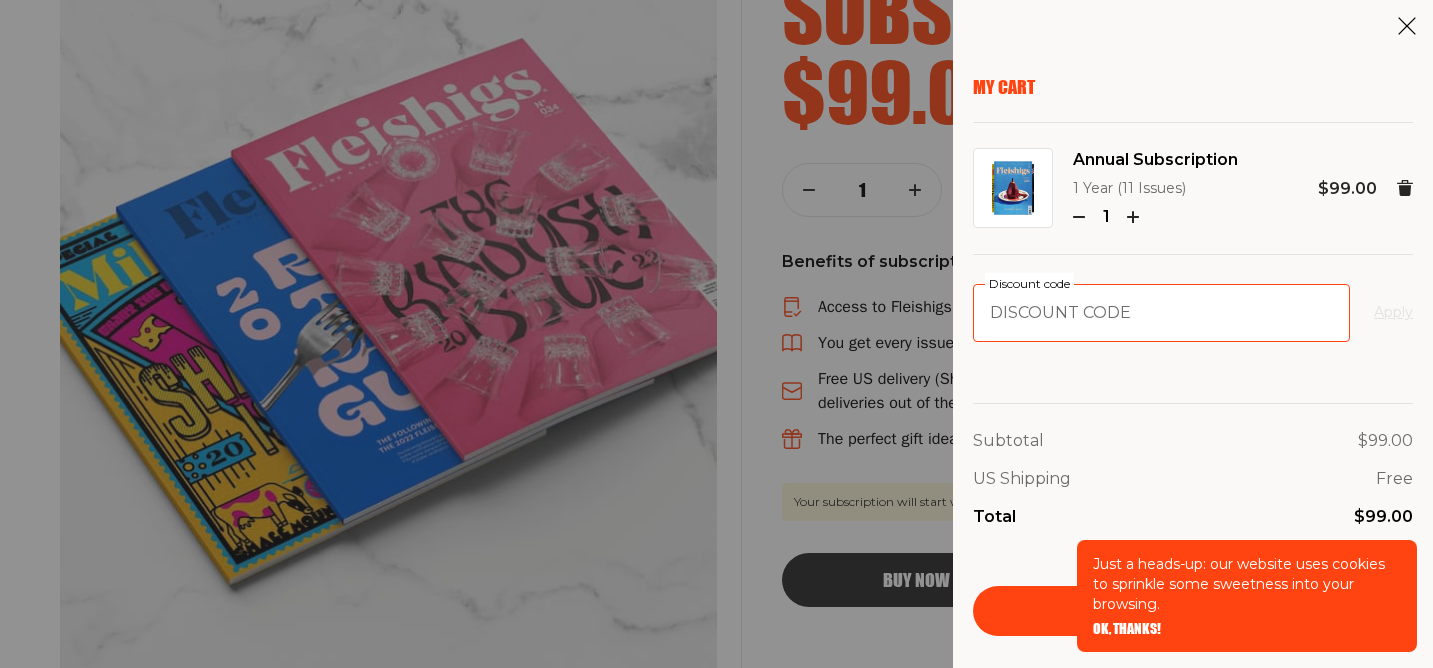 click on "Discount code" at bounding box center (1161, 313) 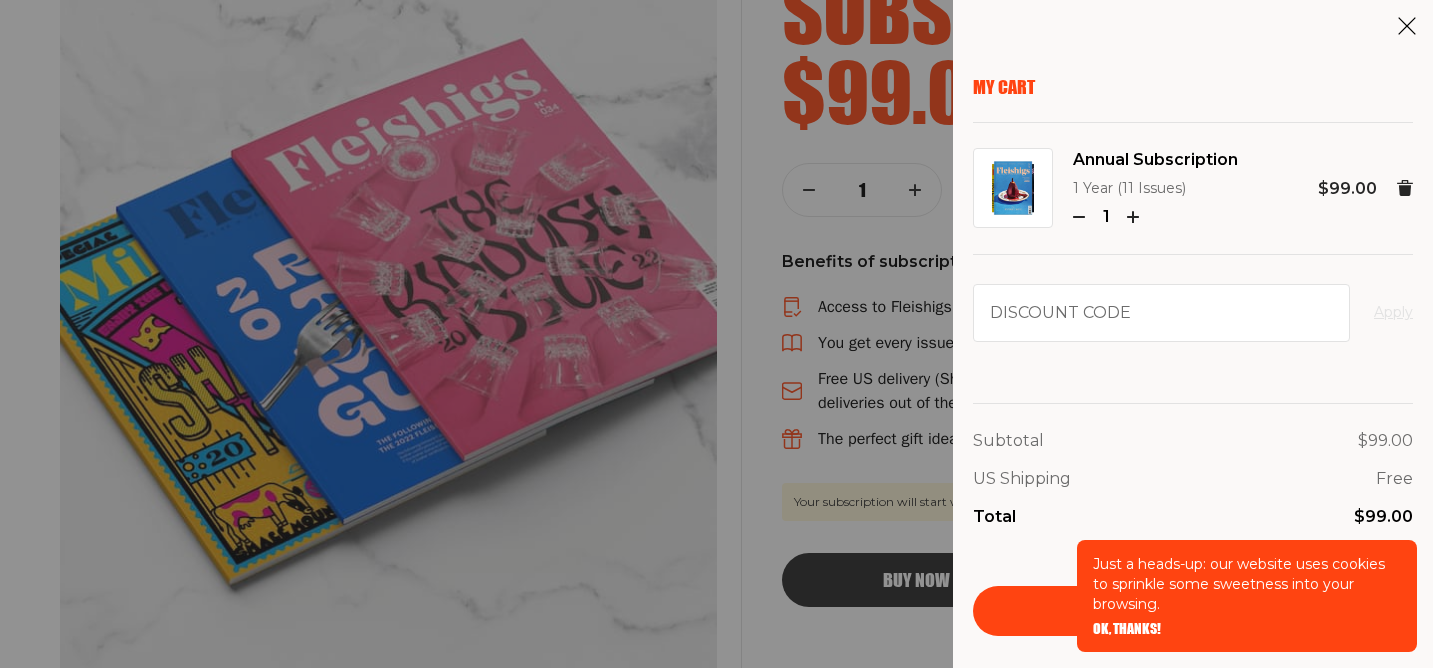 click on "OK, THANKS!" at bounding box center [1127, 615] 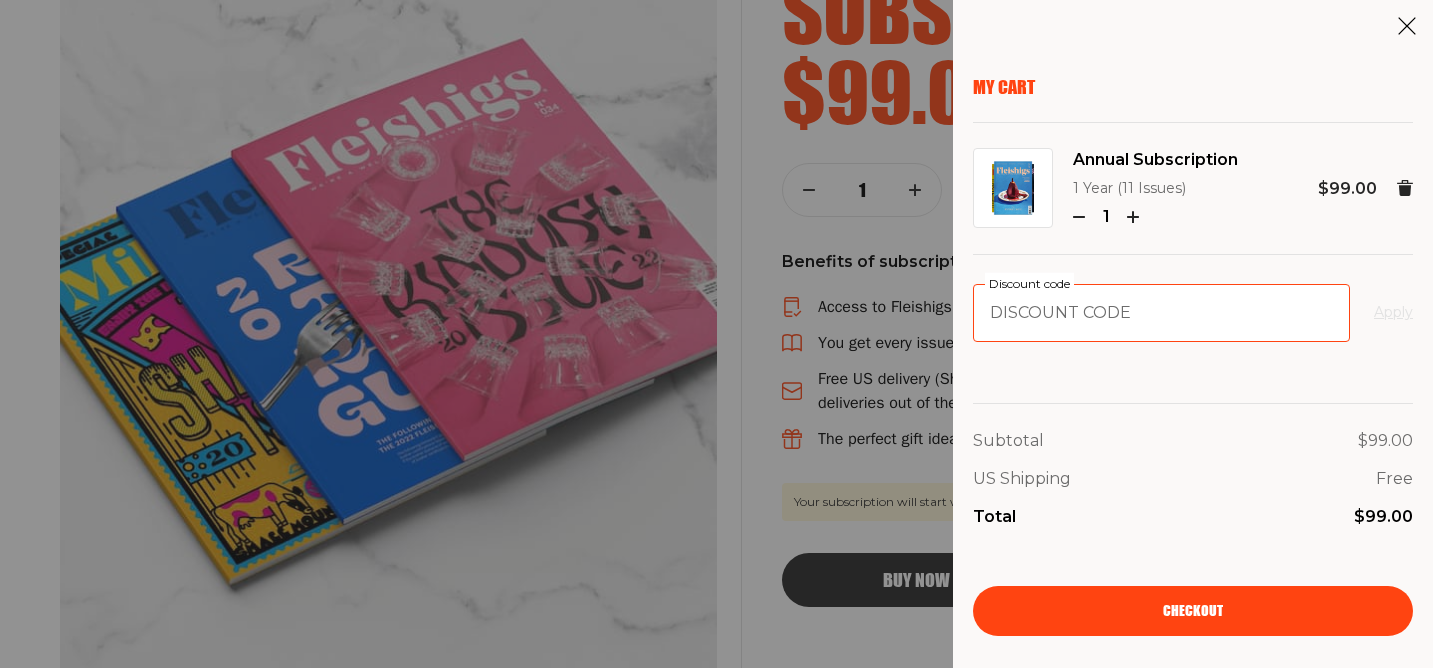 click on "Discount code" at bounding box center [1161, 313] 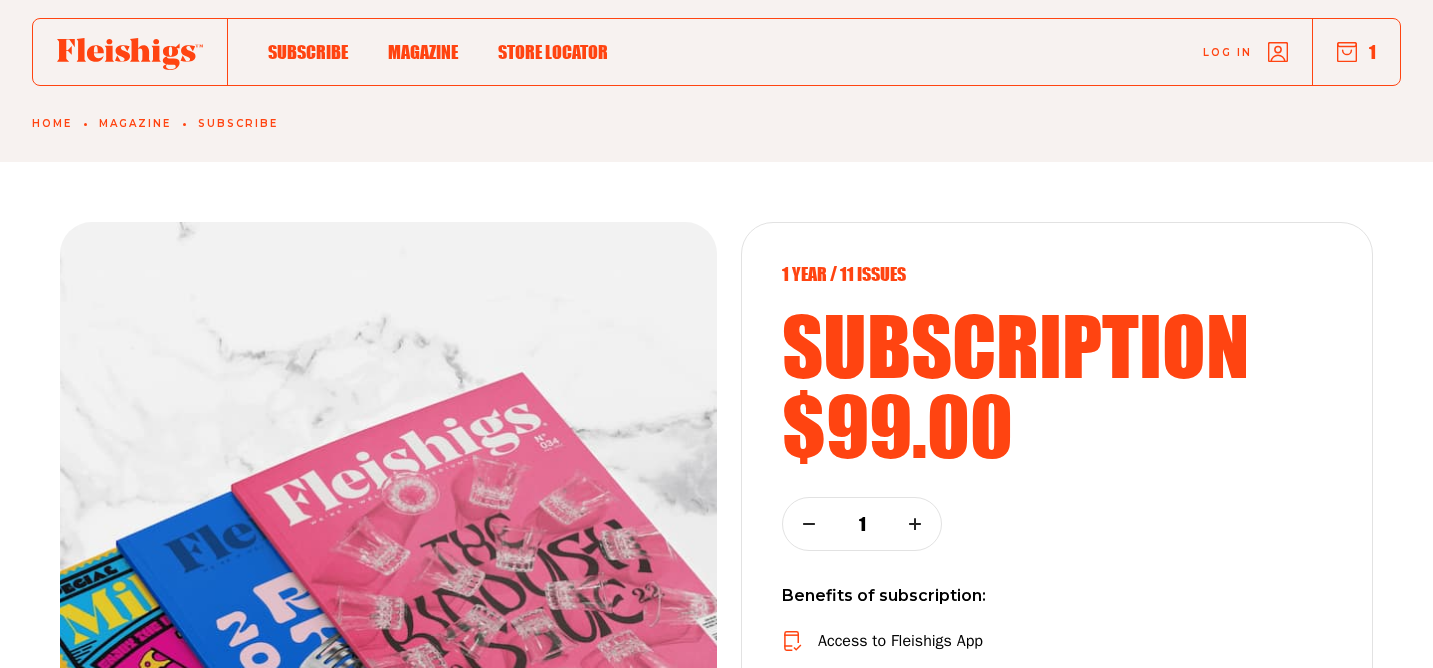 scroll, scrollTop: 0, scrollLeft: 0, axis: both 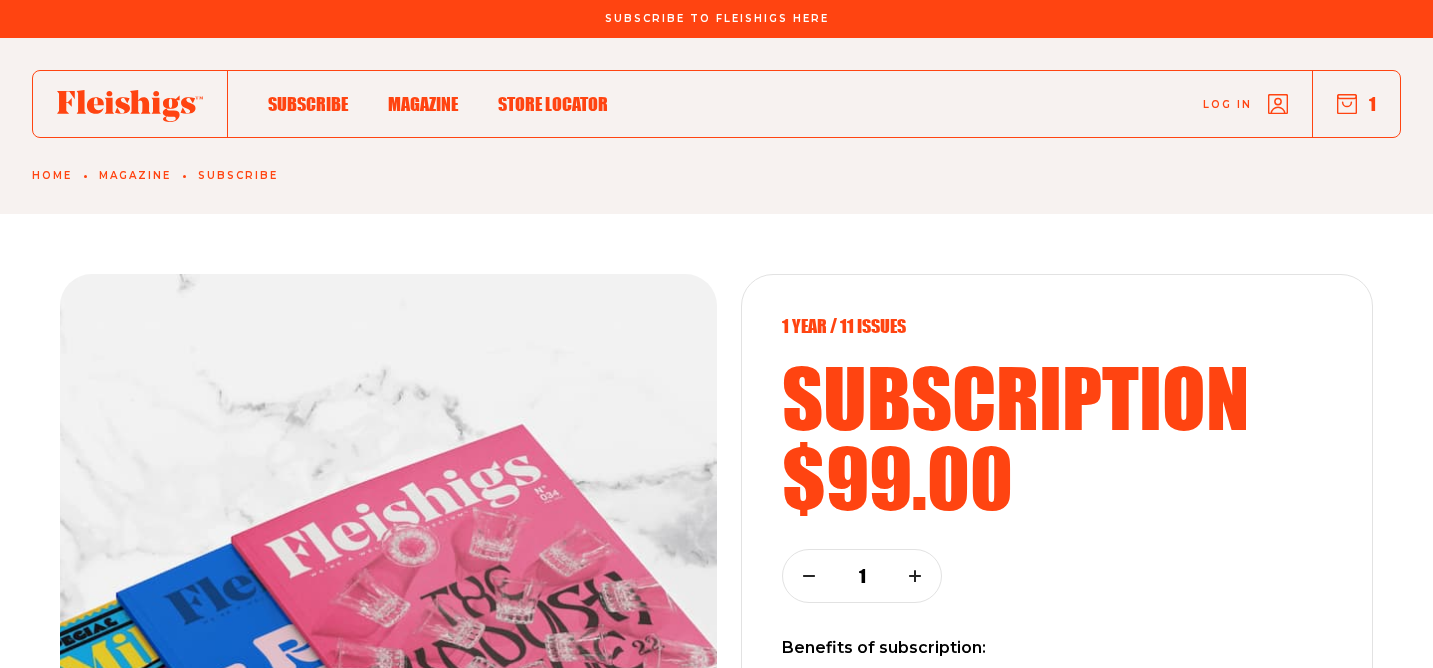 click 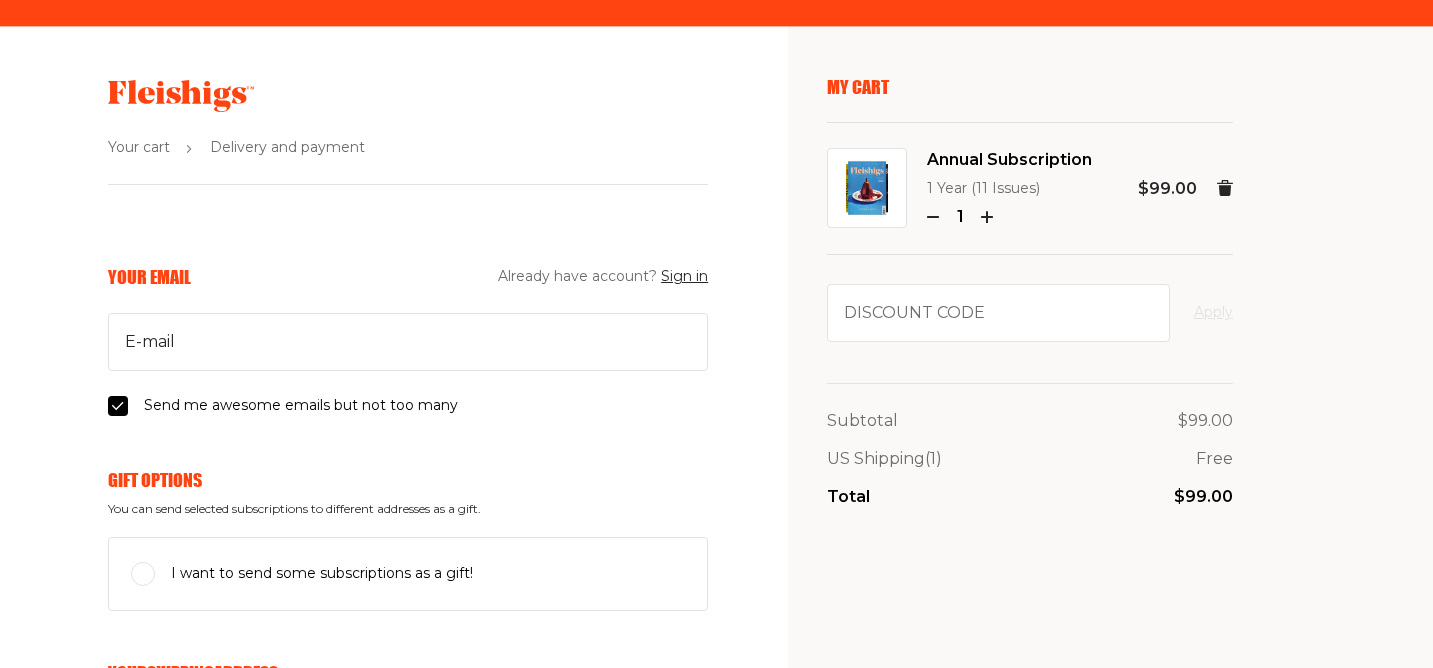 scroll, scrollTop: 0, scrollLeft: 0, axis: both 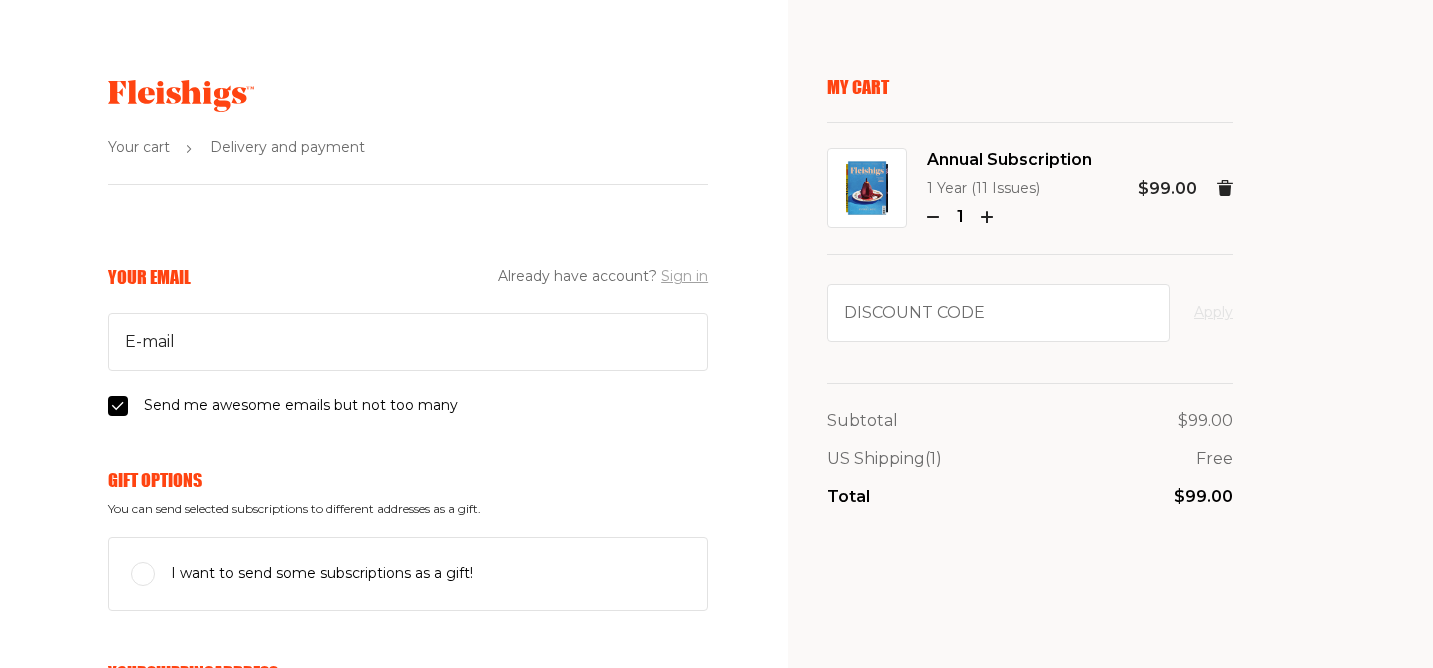 click on "Sign in" at bounding box center [684, 277] 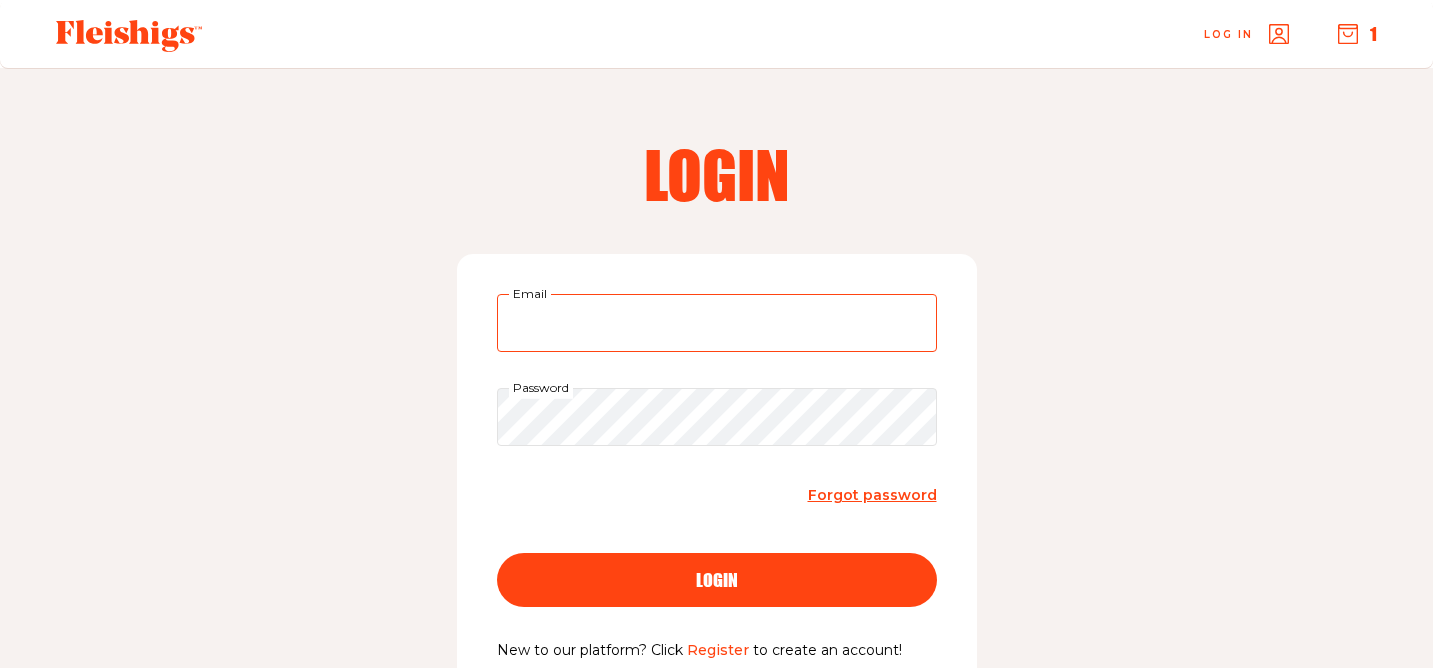 click on "Email" at bounding box center [717, 323] 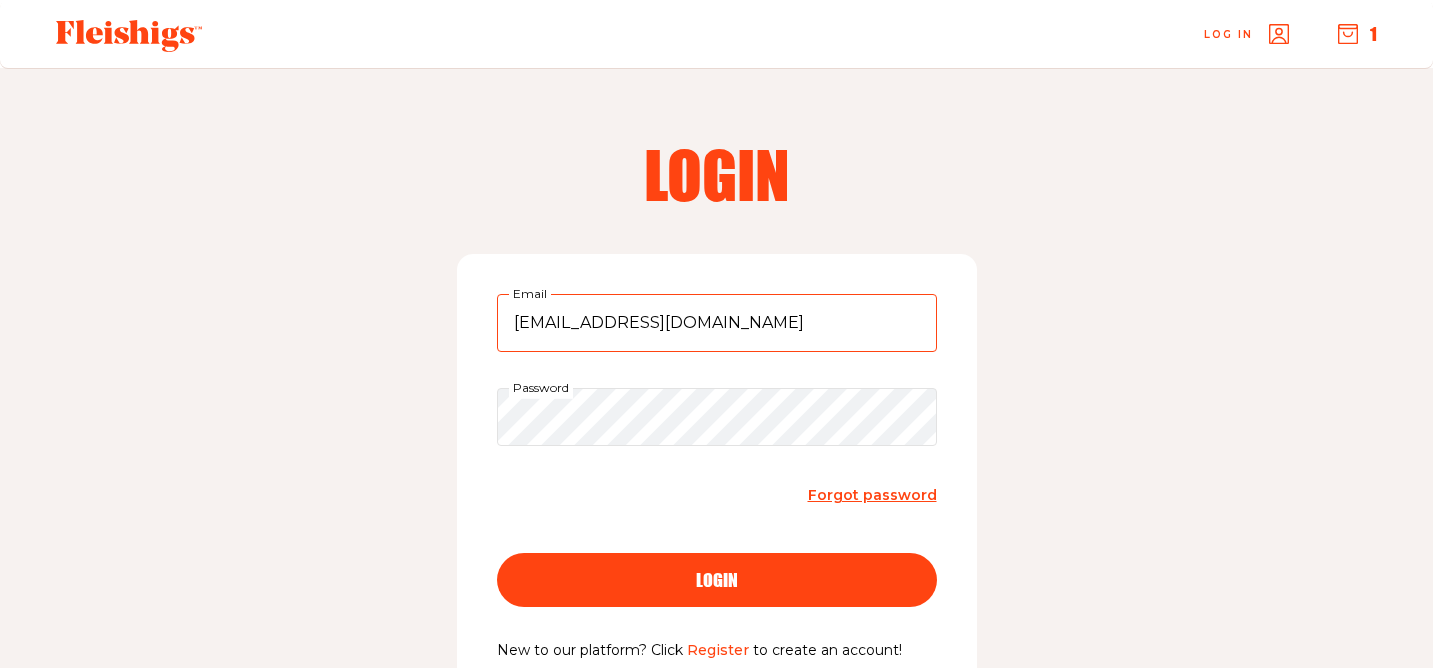 type on "zoejick@gmail.com" 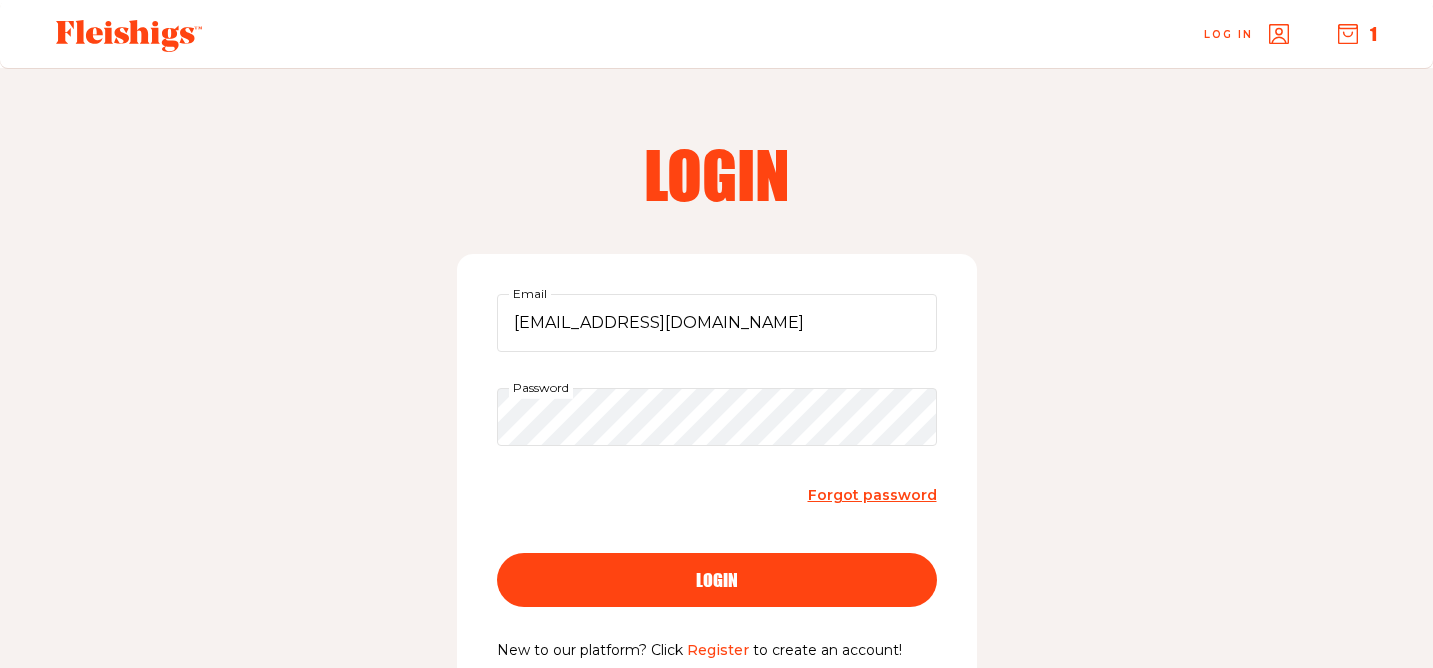 click on "login" at bounding box center [717, 580] 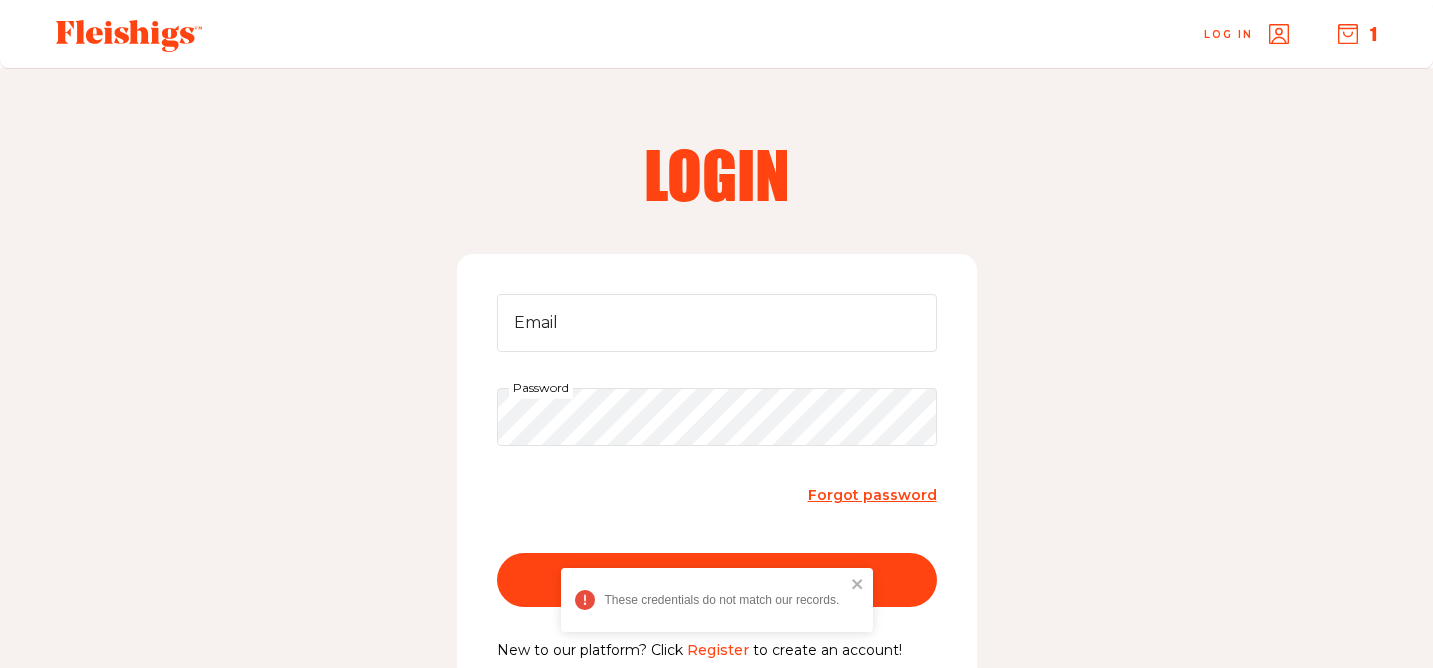 click on "Email Password Forgot password login" at bounding box center [717, 466] 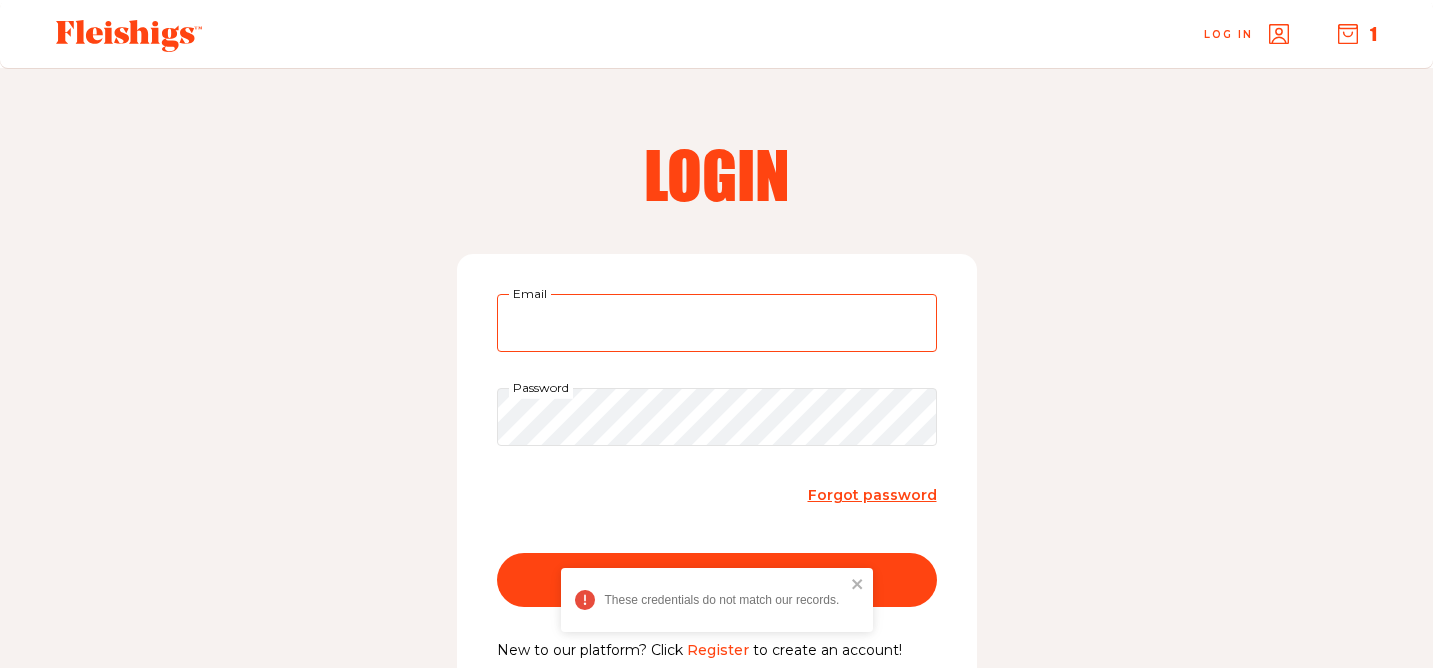 click on "Email" at bounding box center (717, 323) 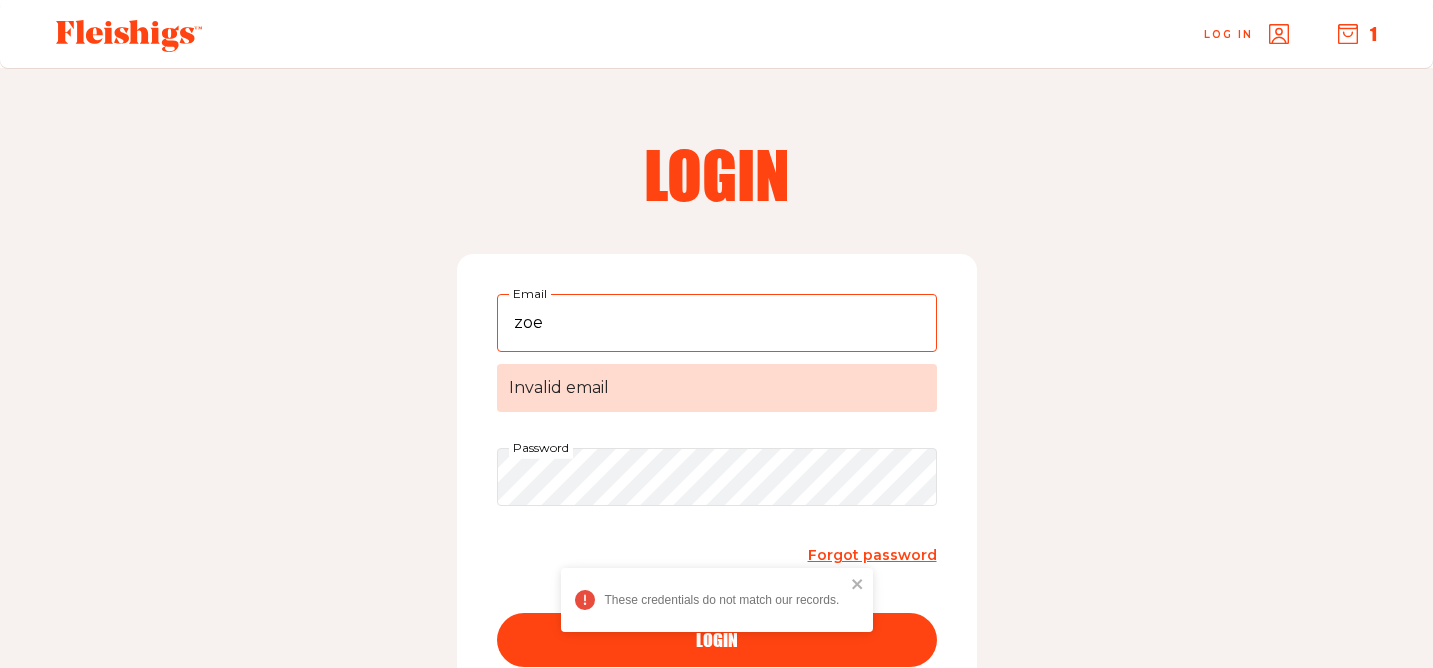 type on "zoefertik@gmail.com" 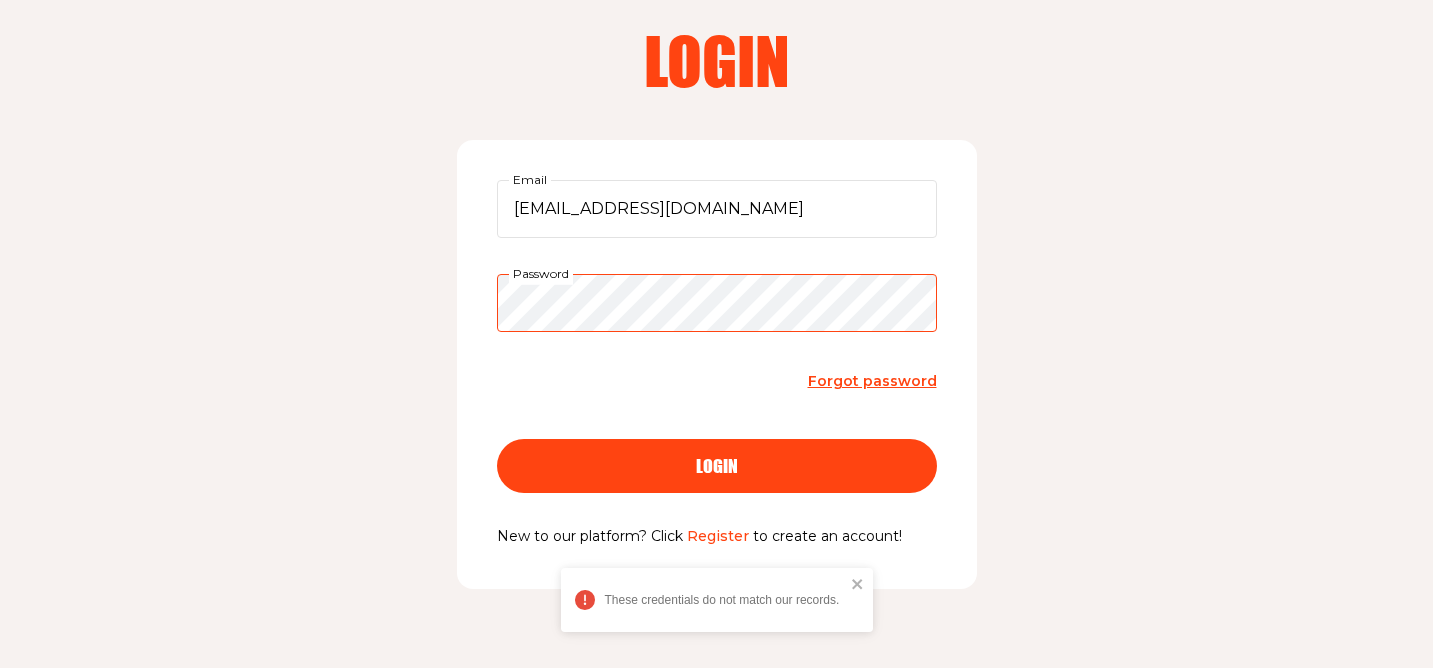scroll, scrollTop: 177, scrollLeft: 0, axis: vertical 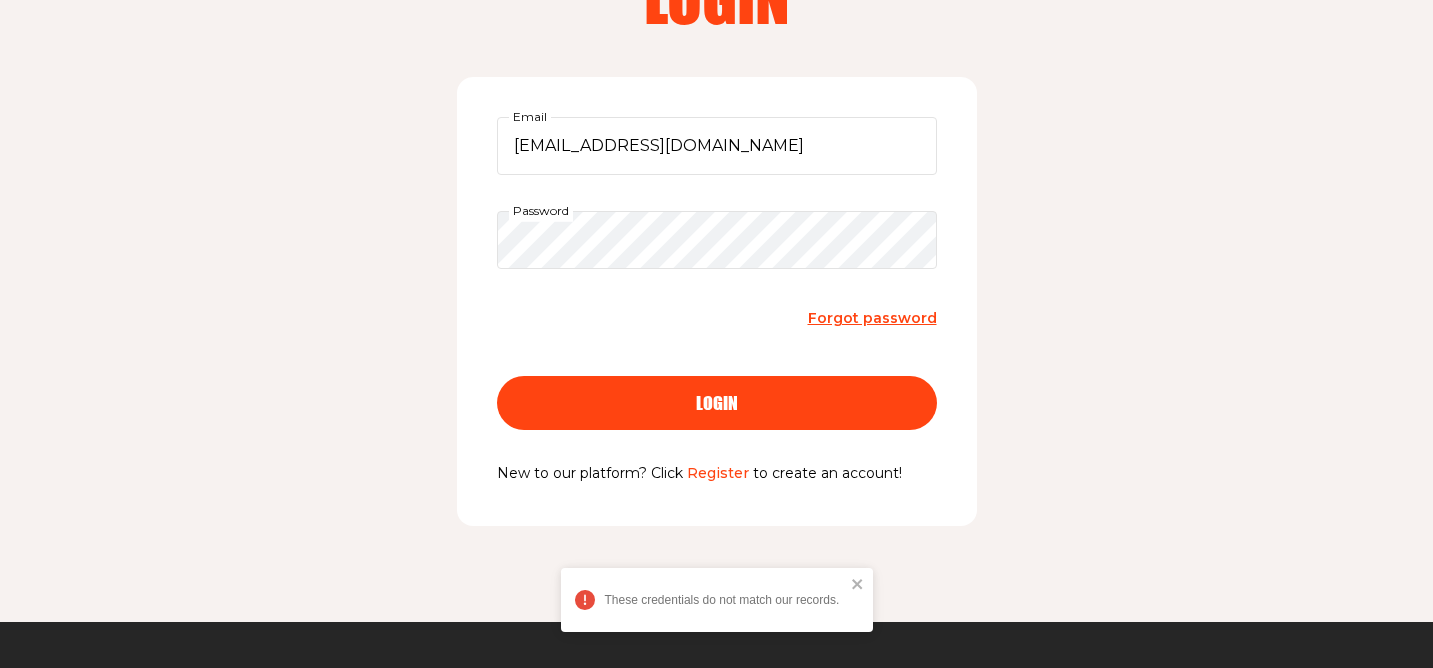 click on "Register" at bounding box center [718, 473] 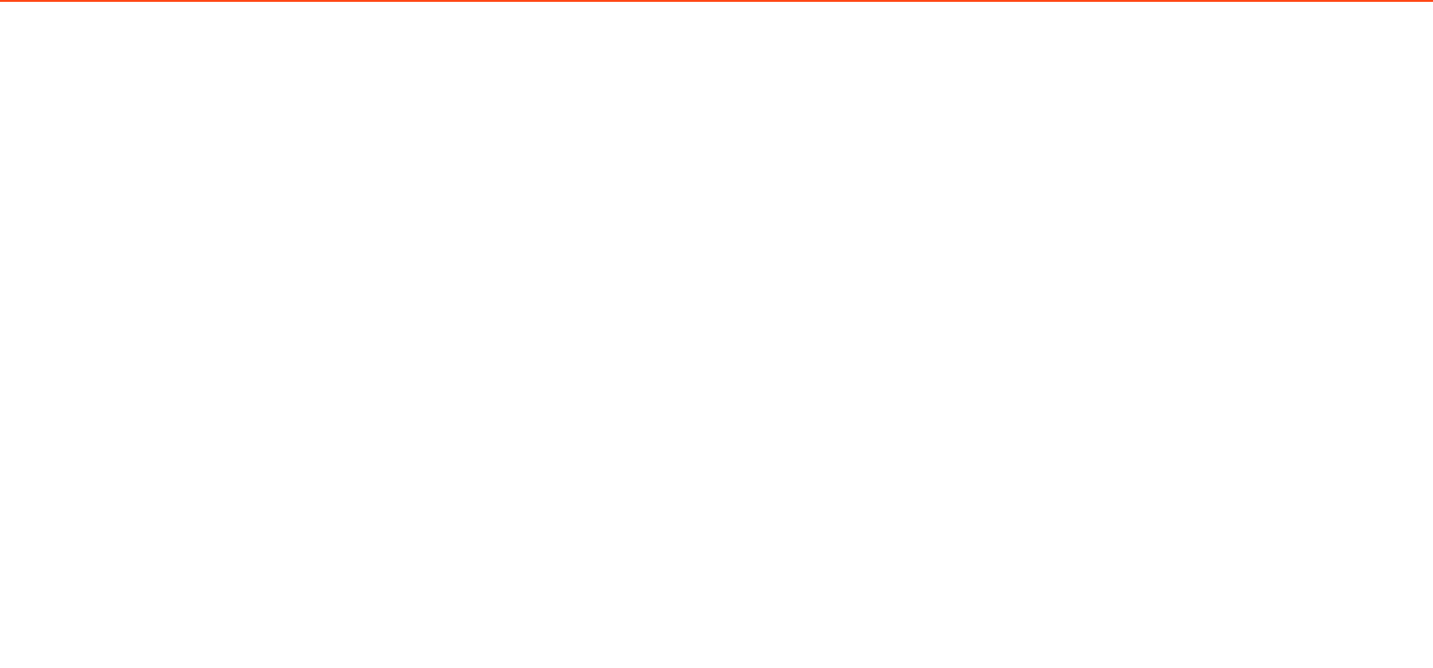 scroll, scrollTop: 0, scrollLeft: 0, axis: both 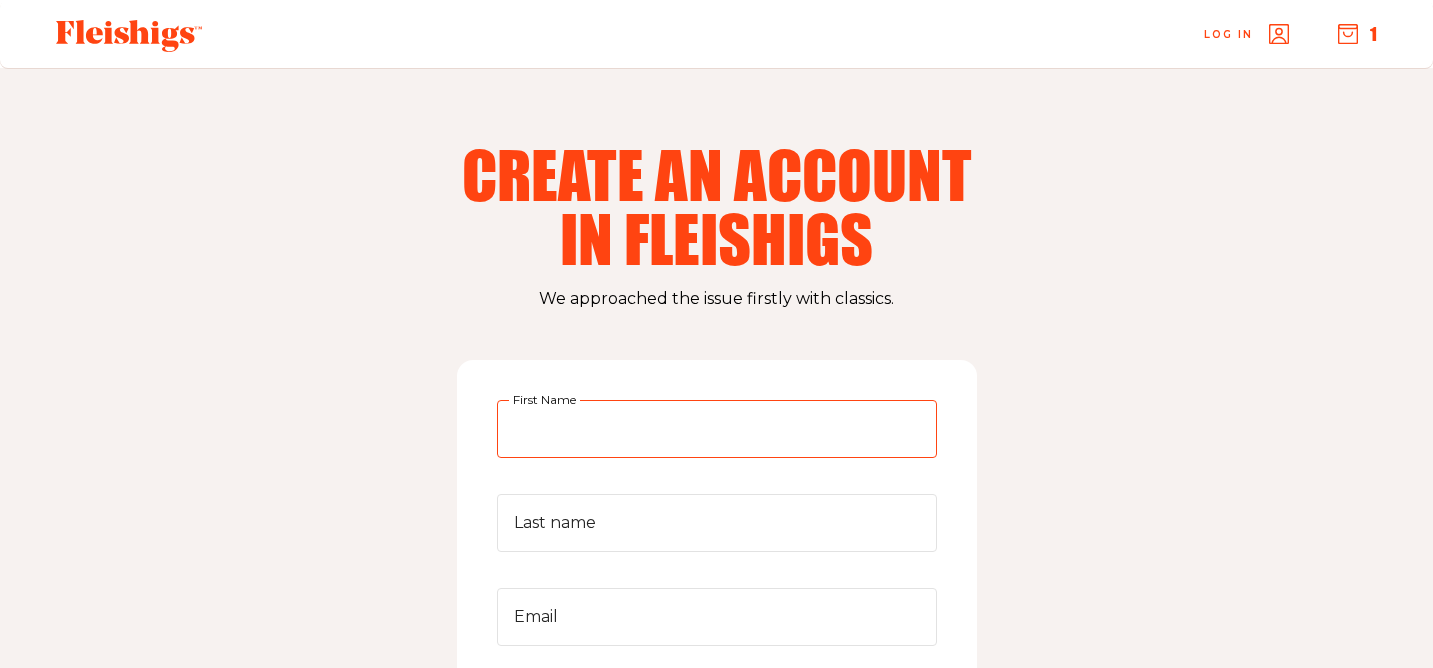 click on "First Name" at bounding box center [717, 429] 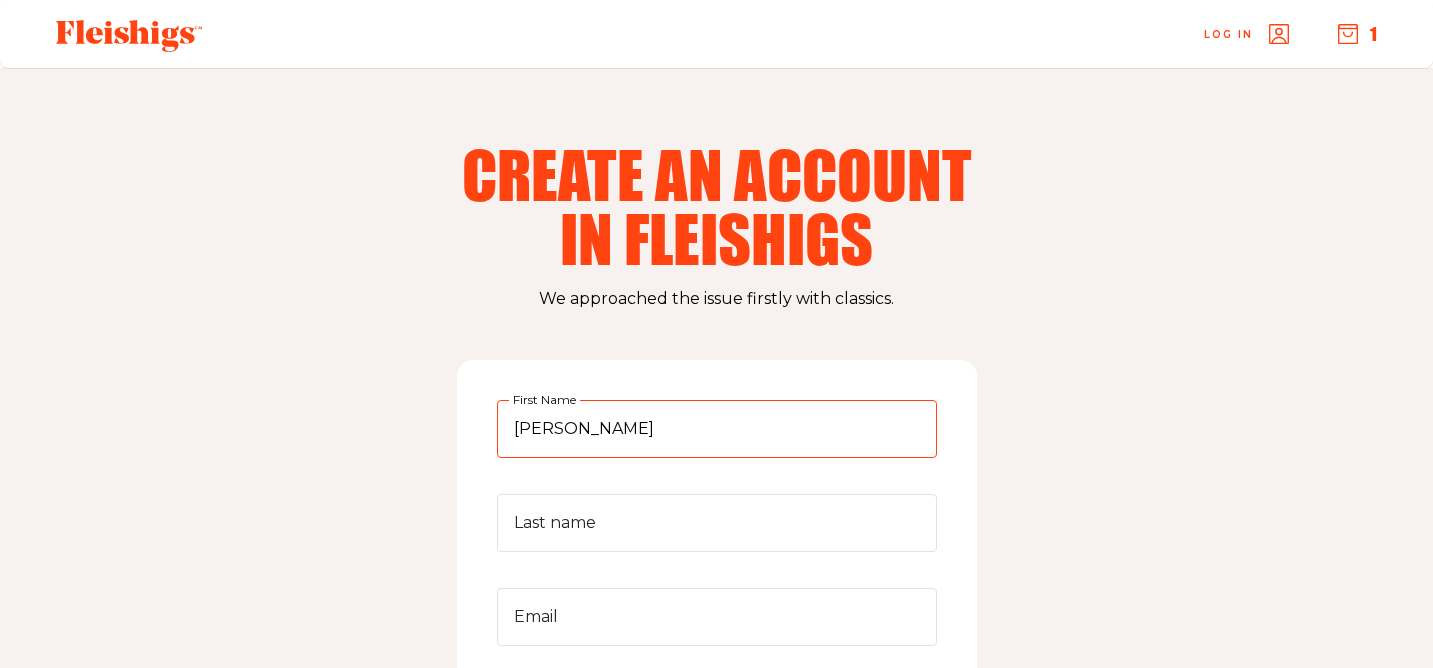 type on "Zoe" 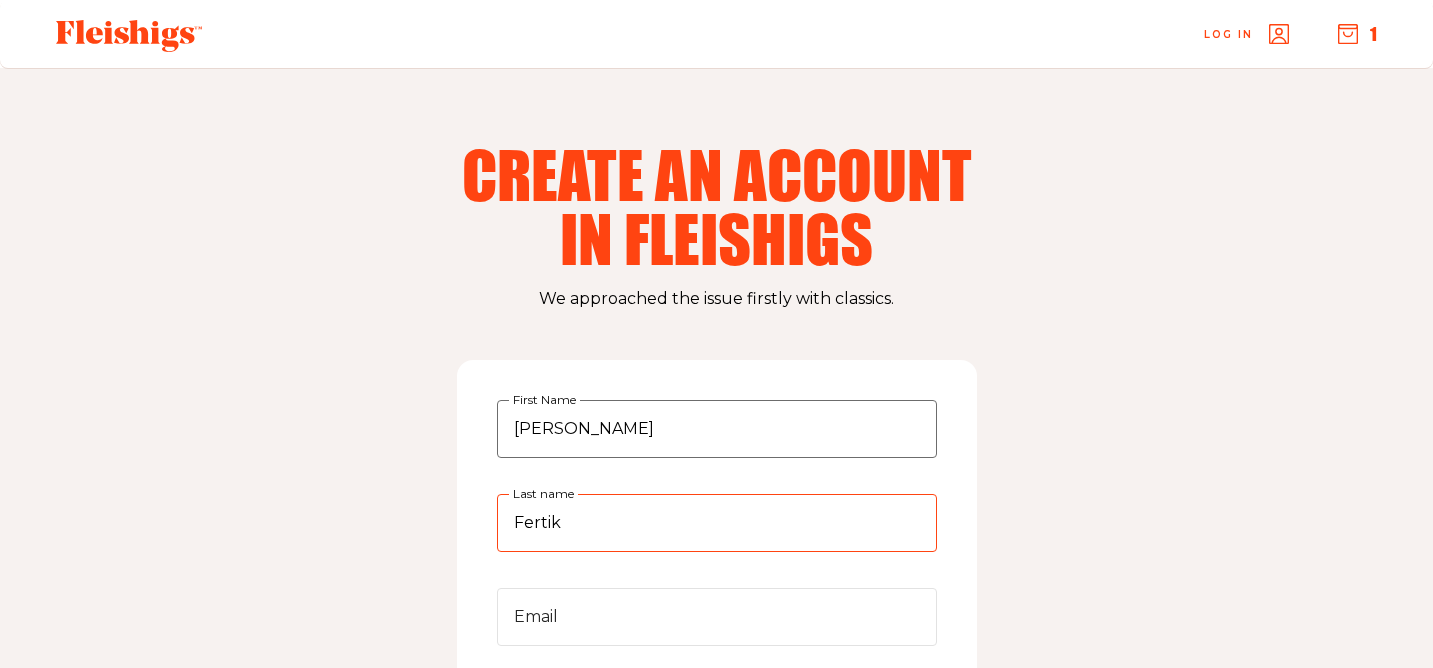 type on "Fertik" 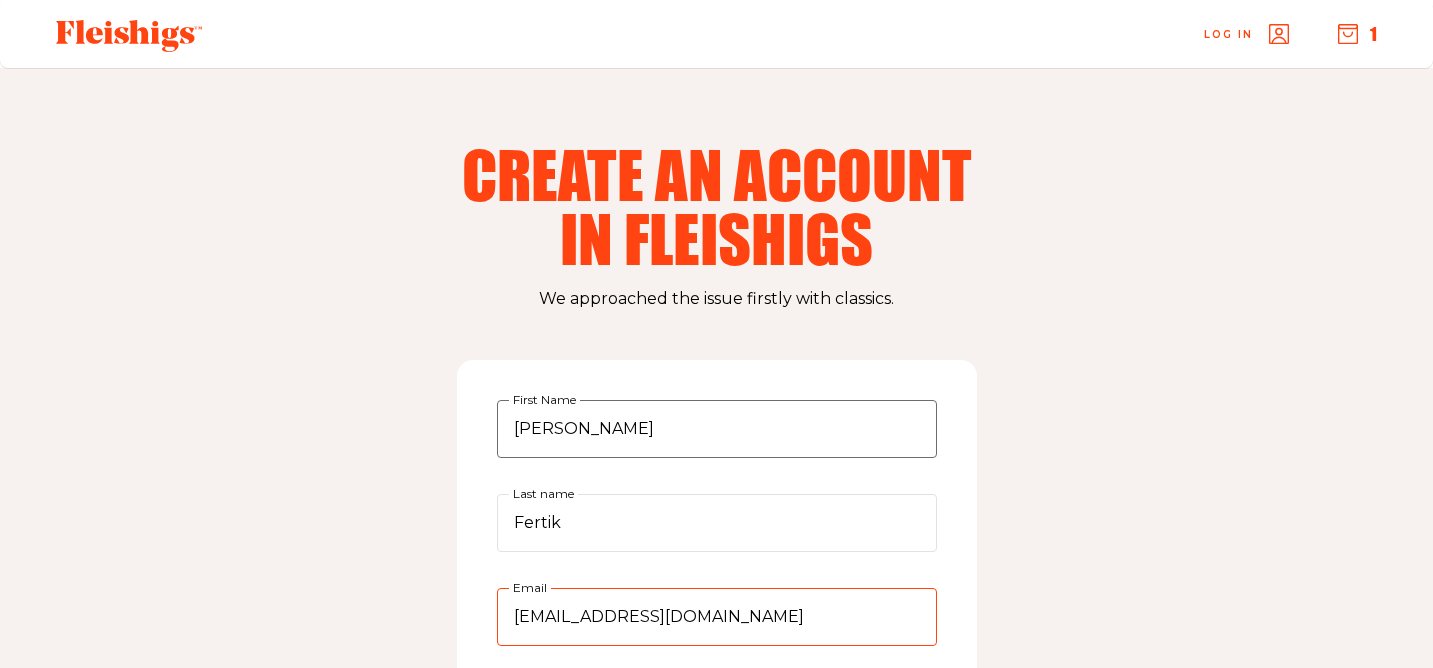 type on "zoefertik@gmail.com" 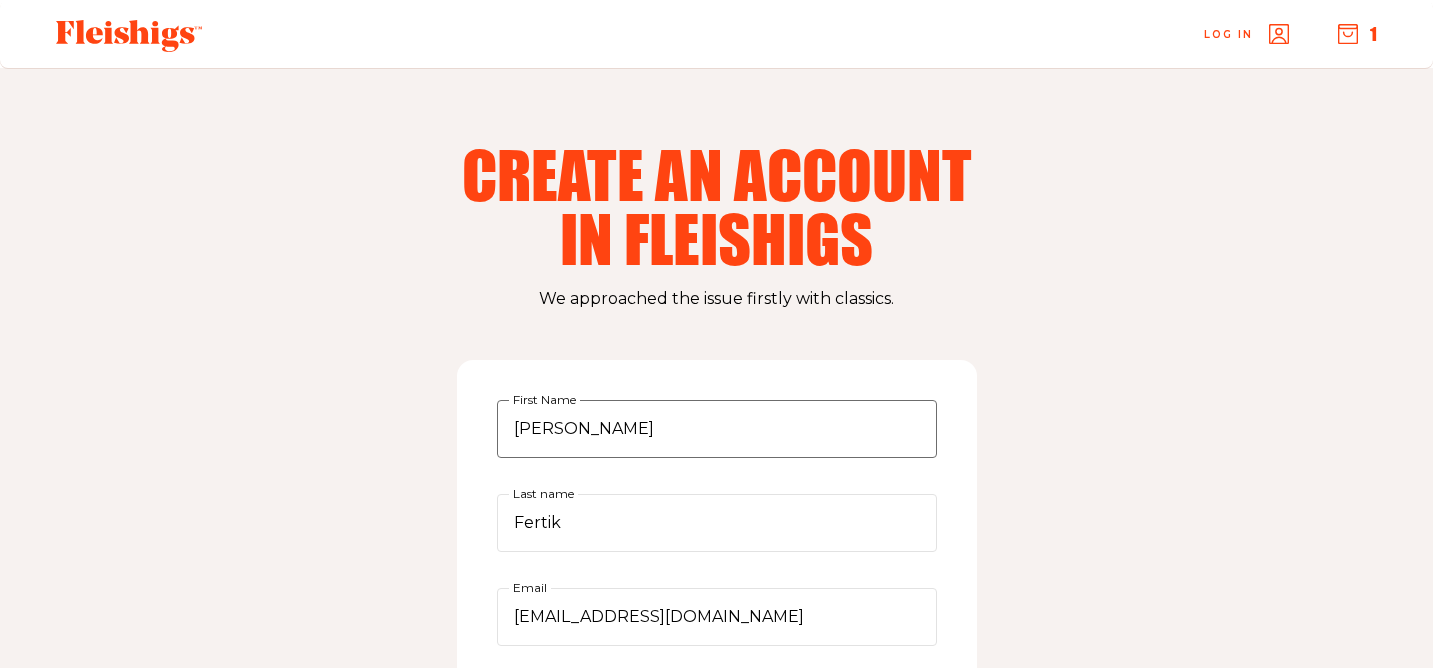 scroll, scrollTop: 376, scrollLeft: 0, axis: vertical 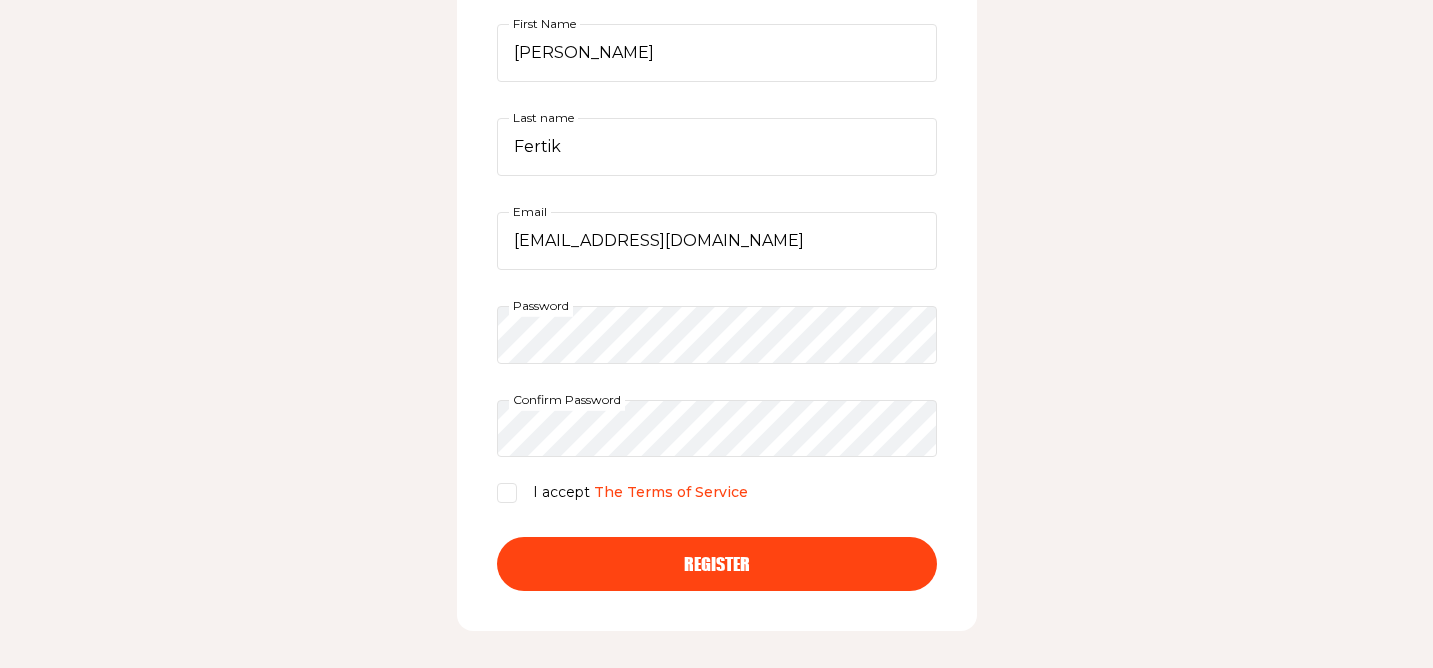 click on "I accept   The Terms of Service" at bounding box center (507, 493) 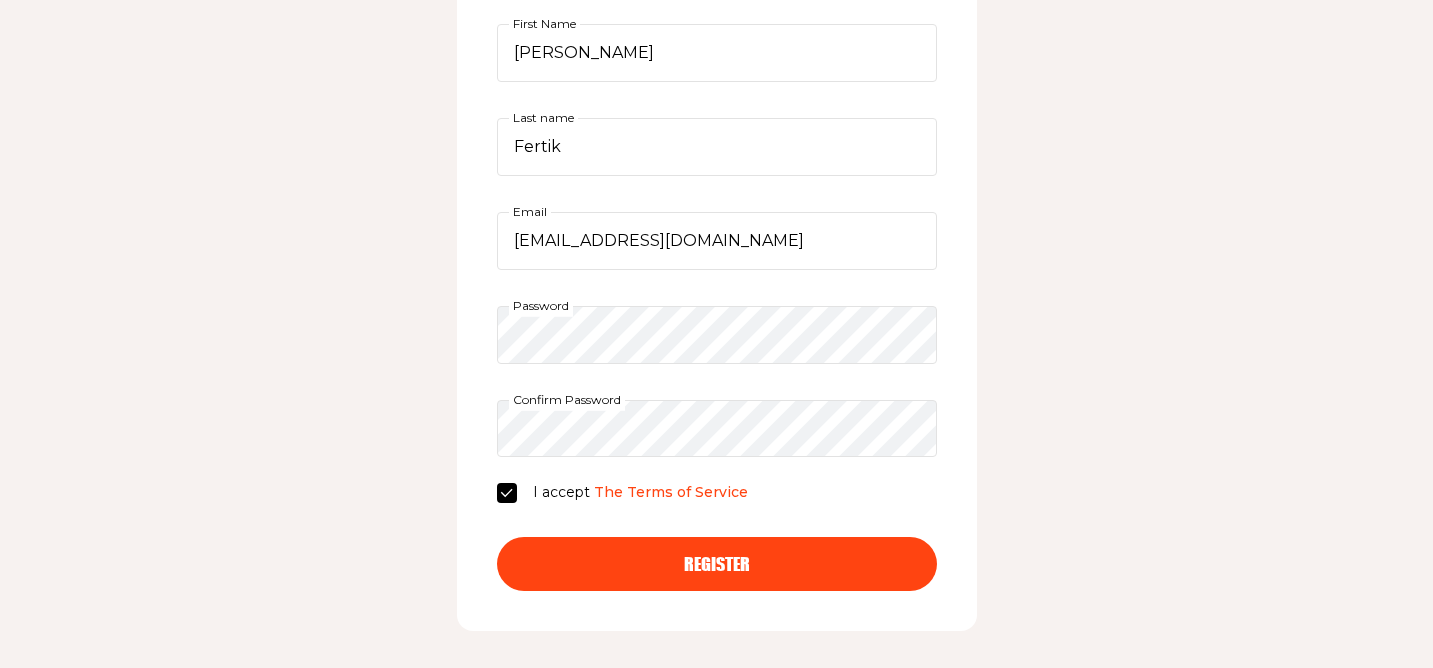 click on "Register" at bounding box center [717, 564] 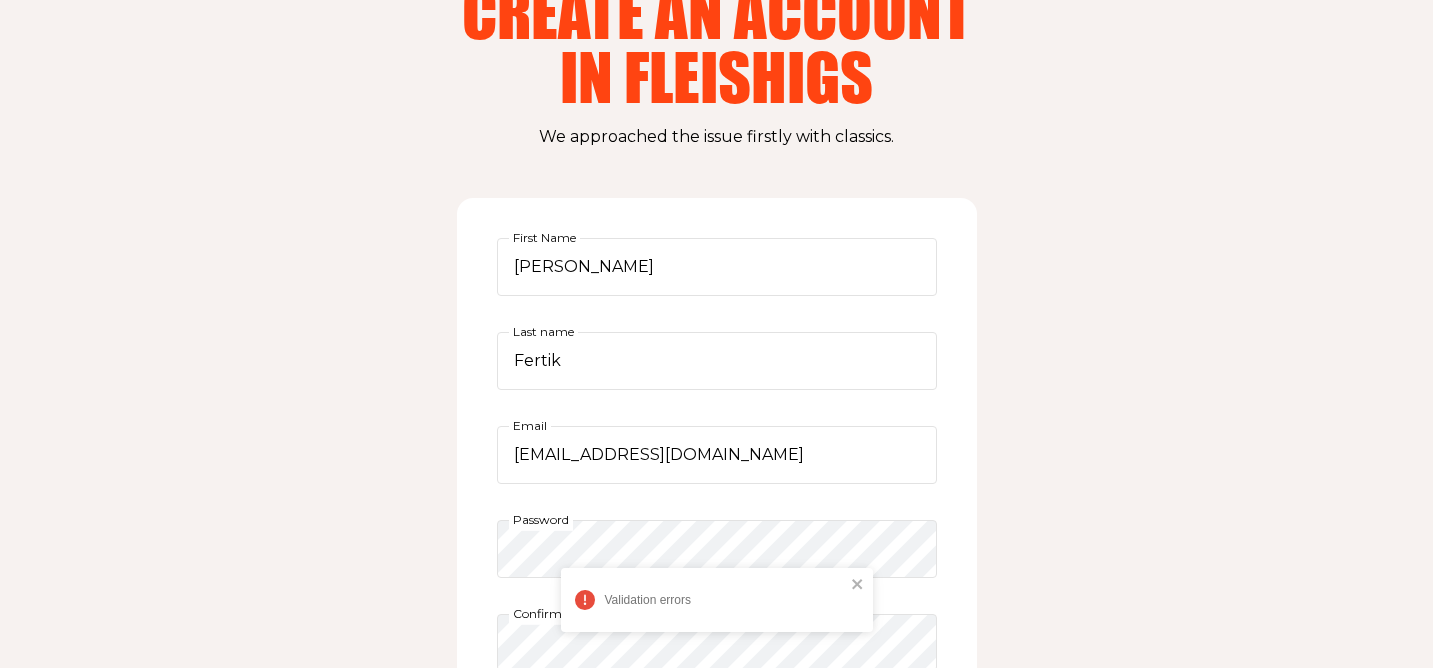 scroll, scrollTop: 0, scrollLeft: 0, axis: both 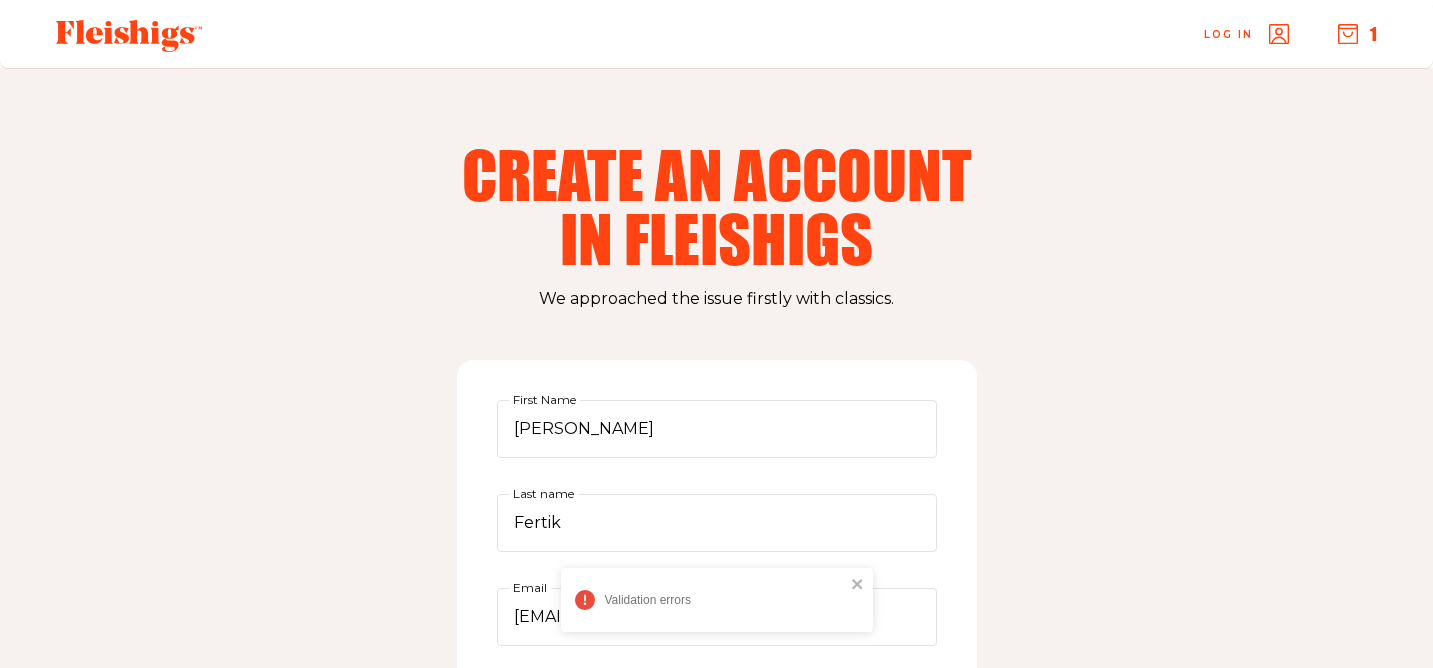 click on "Log in" at bounding box center [1228, 19] 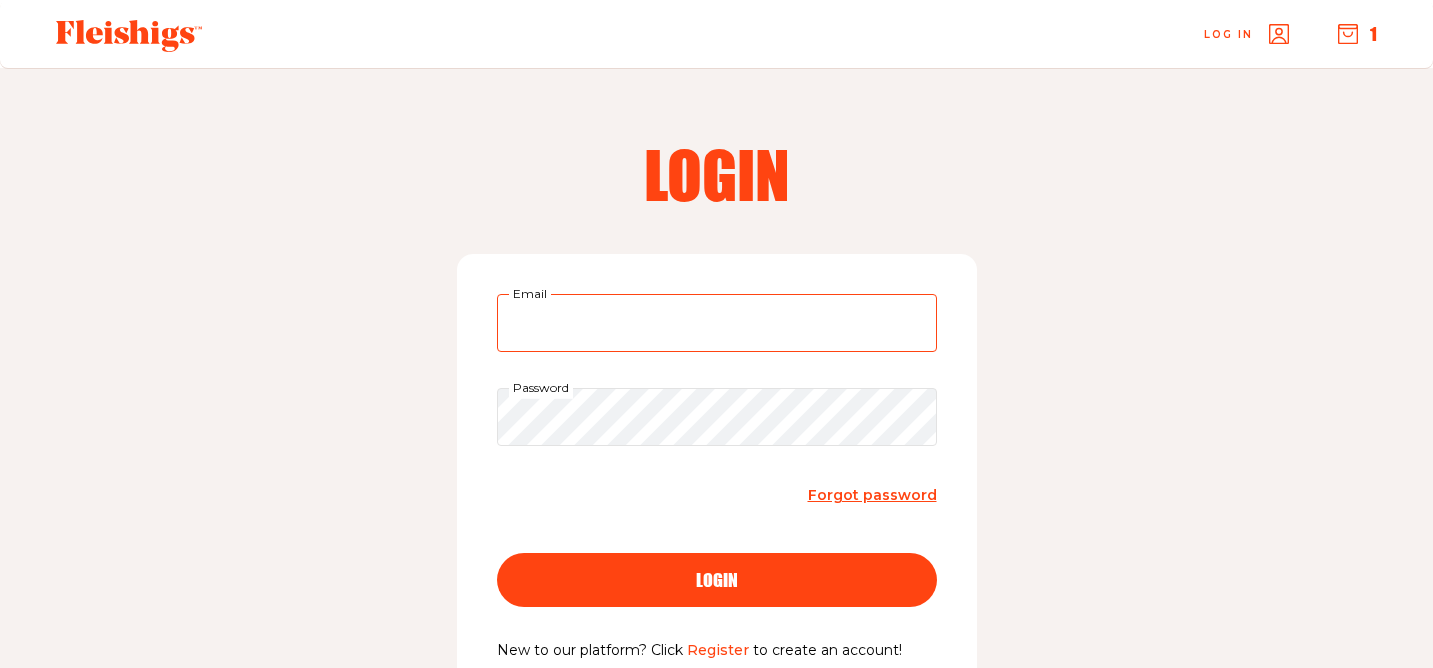 click on "Email" at bounding box center [717, 323] 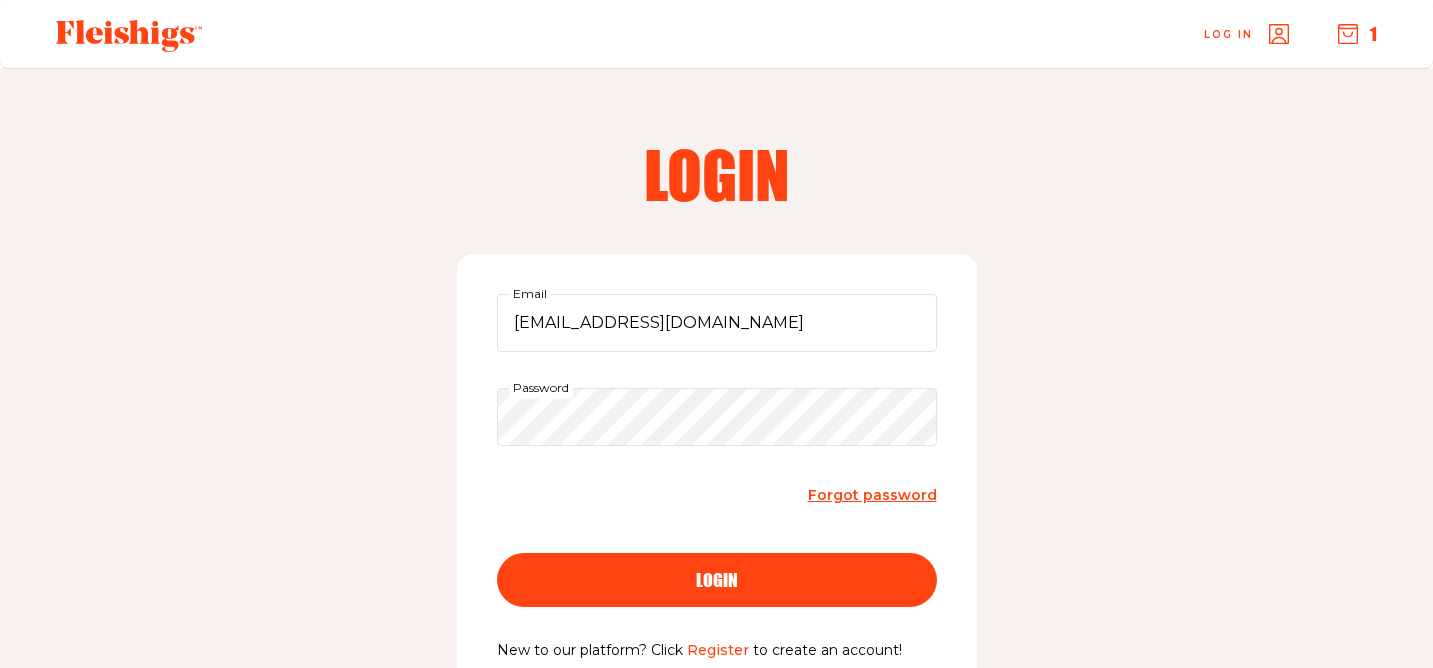 click on "login" at bounding box center (717, 580) 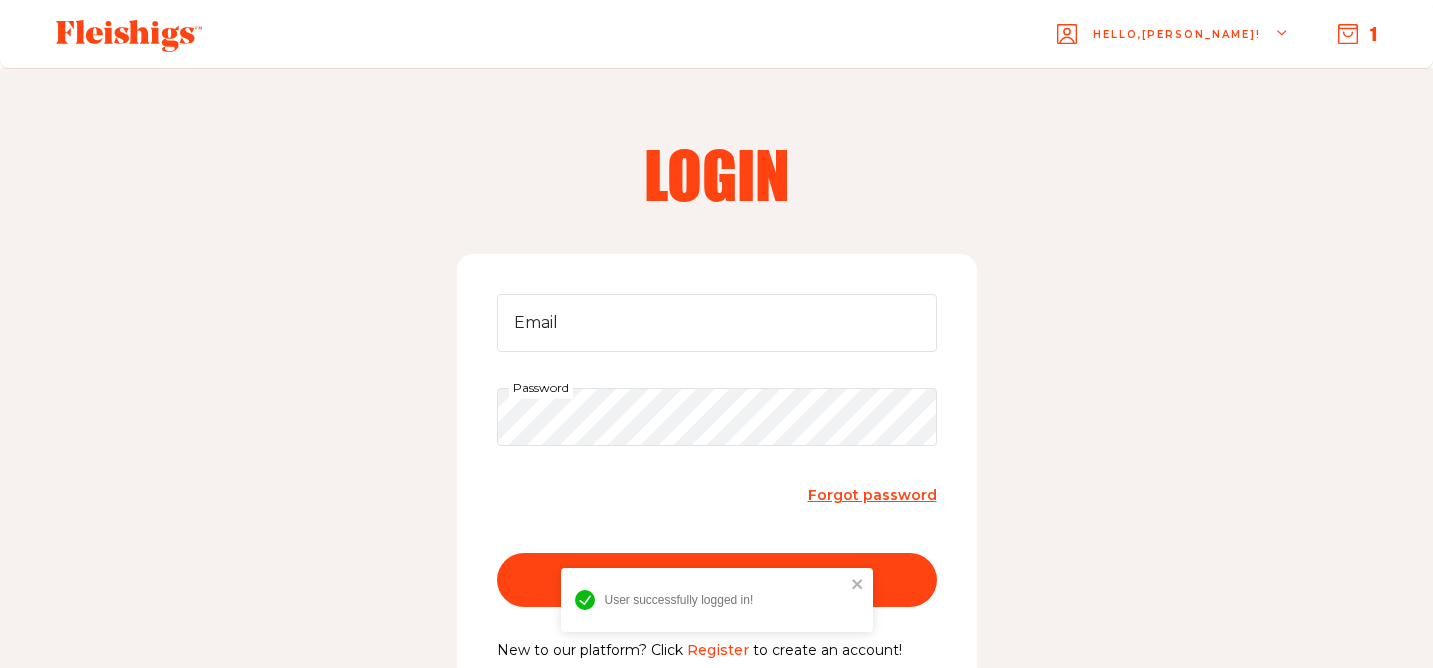 scroll, scrollTop: 20, scrollLeft: 0, axis: vertical 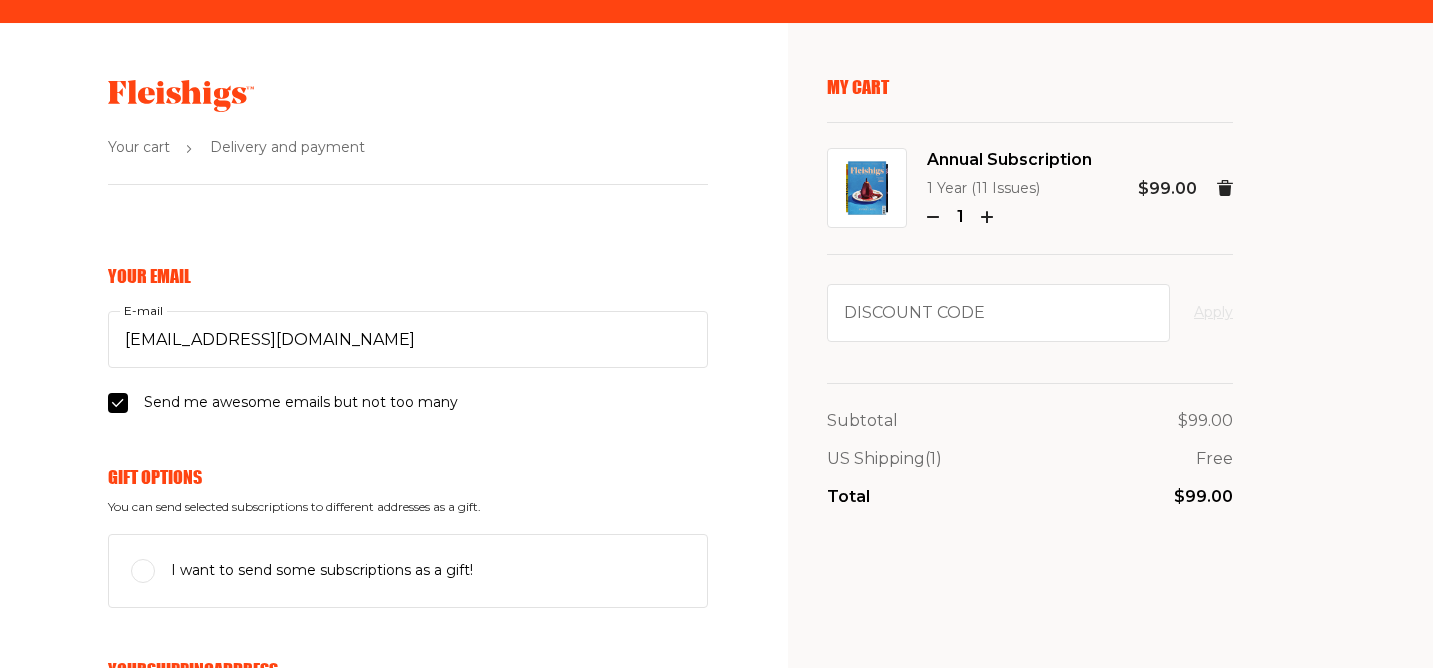 select on "US" 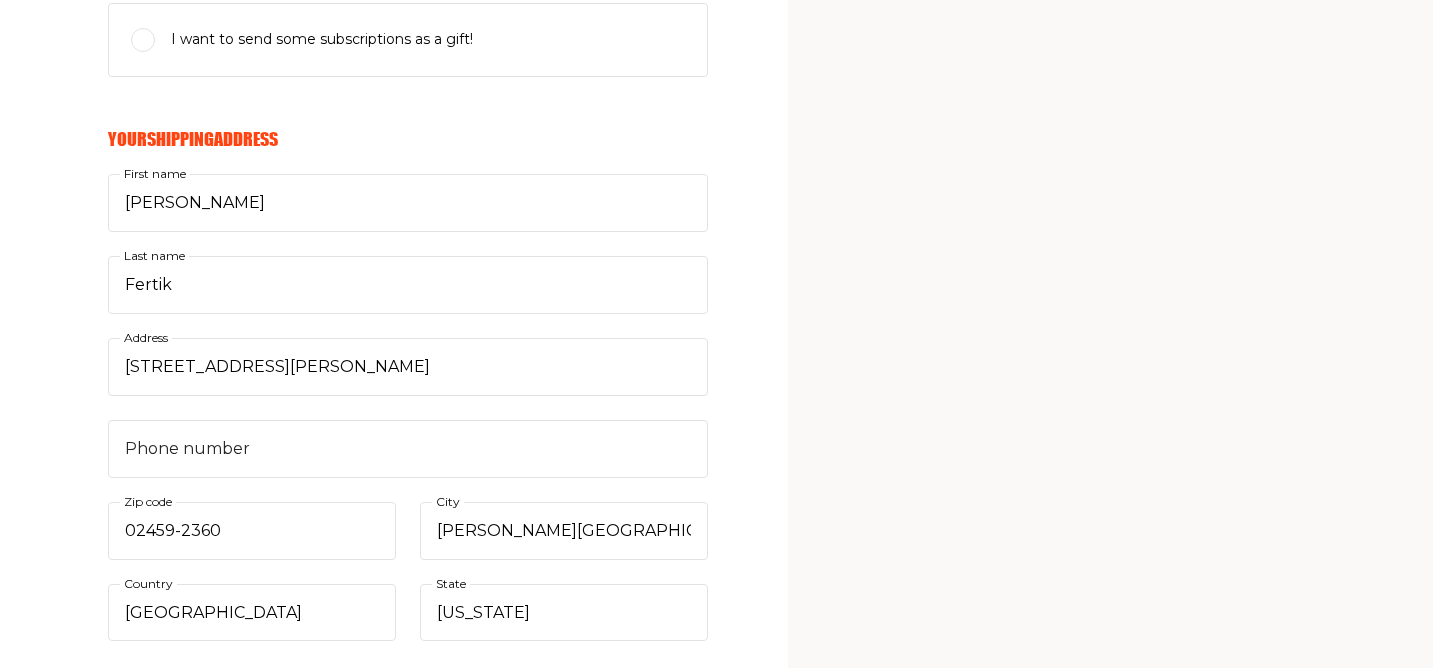 scroll, scrollTop: 537, scrollLeft: 0, axis: vertical 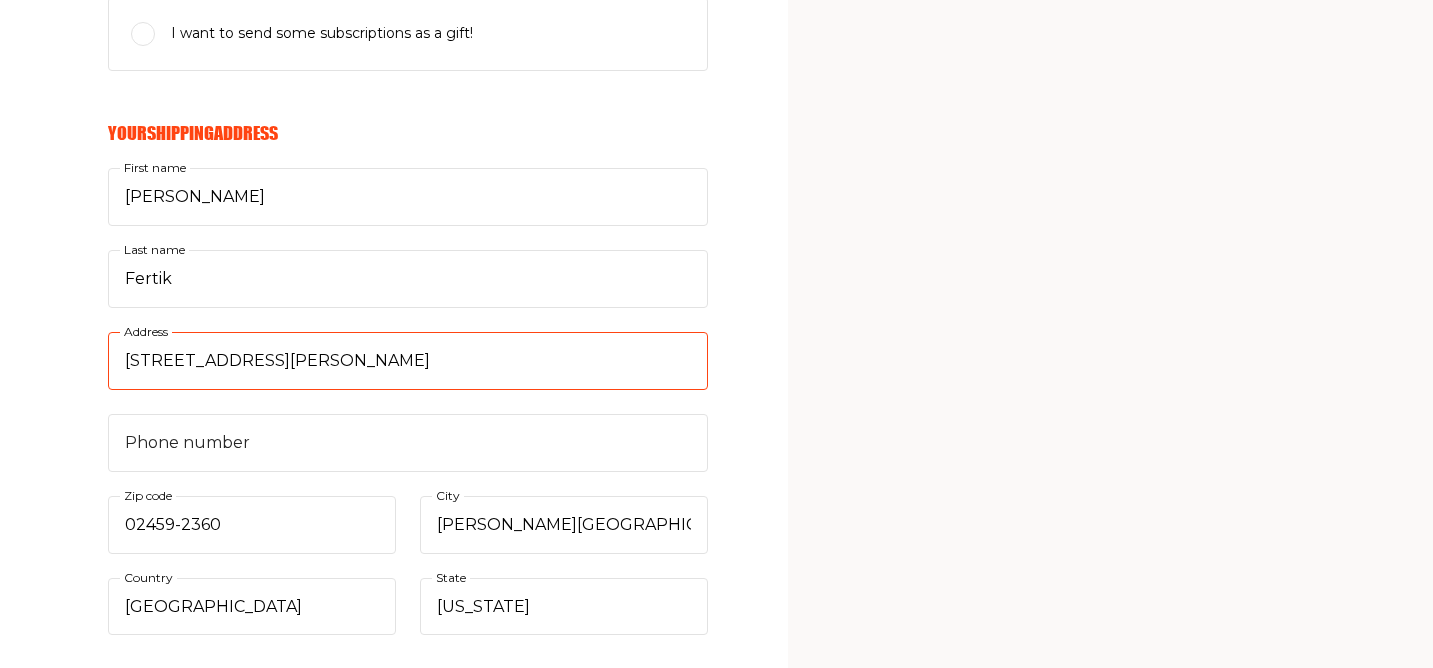 click on "74 Warren St" at bounding box center (408, 361) 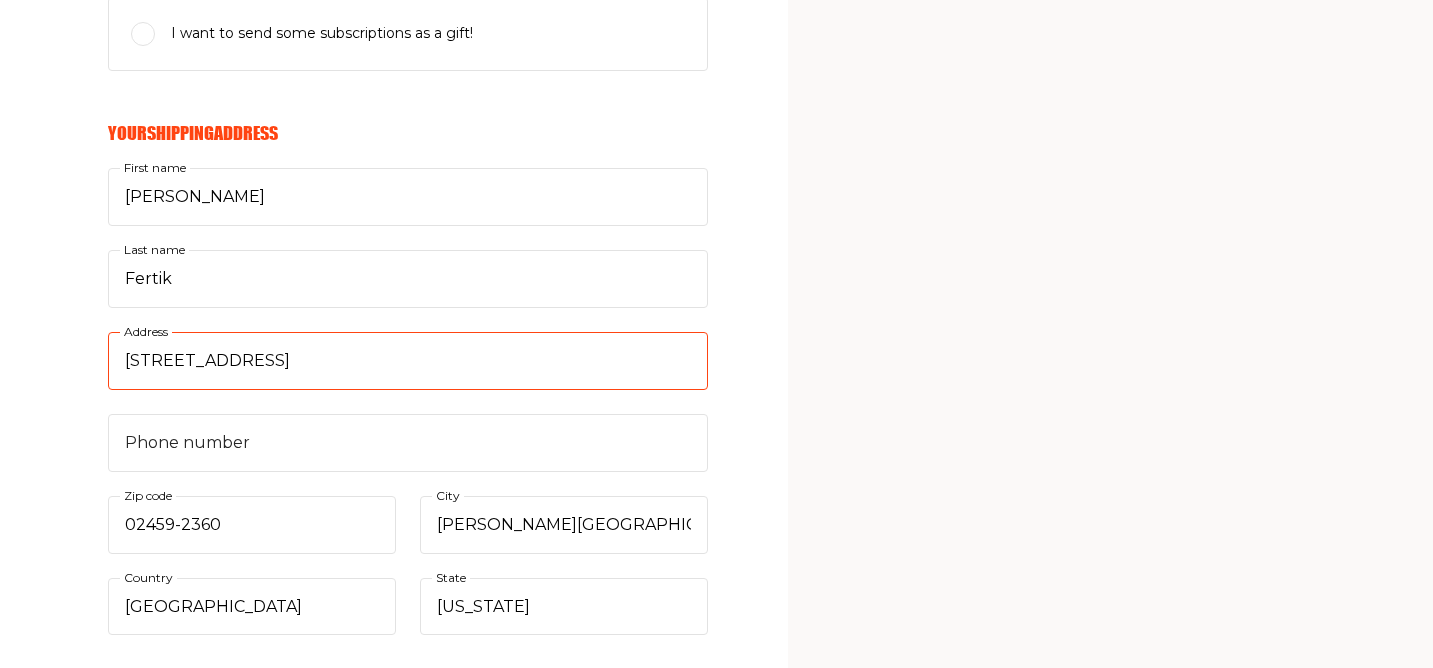 type on "39 Fairview Road" 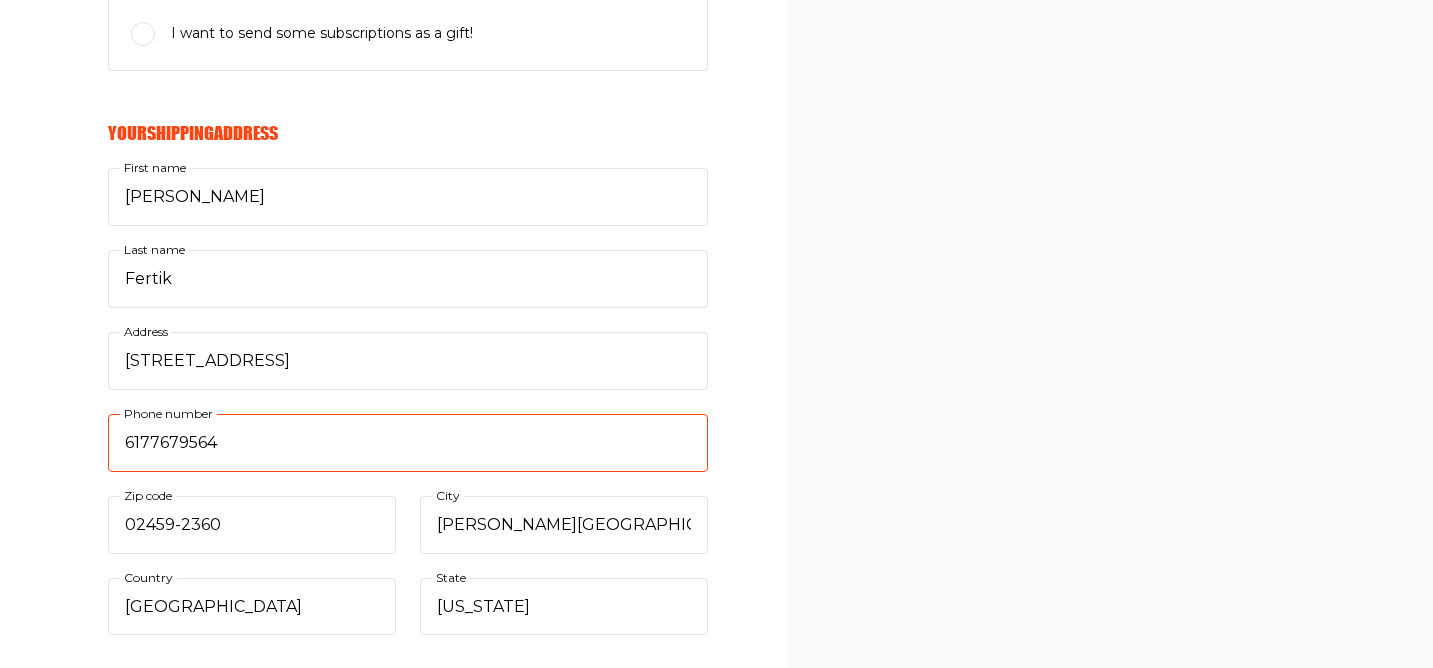 type on "6177679564" 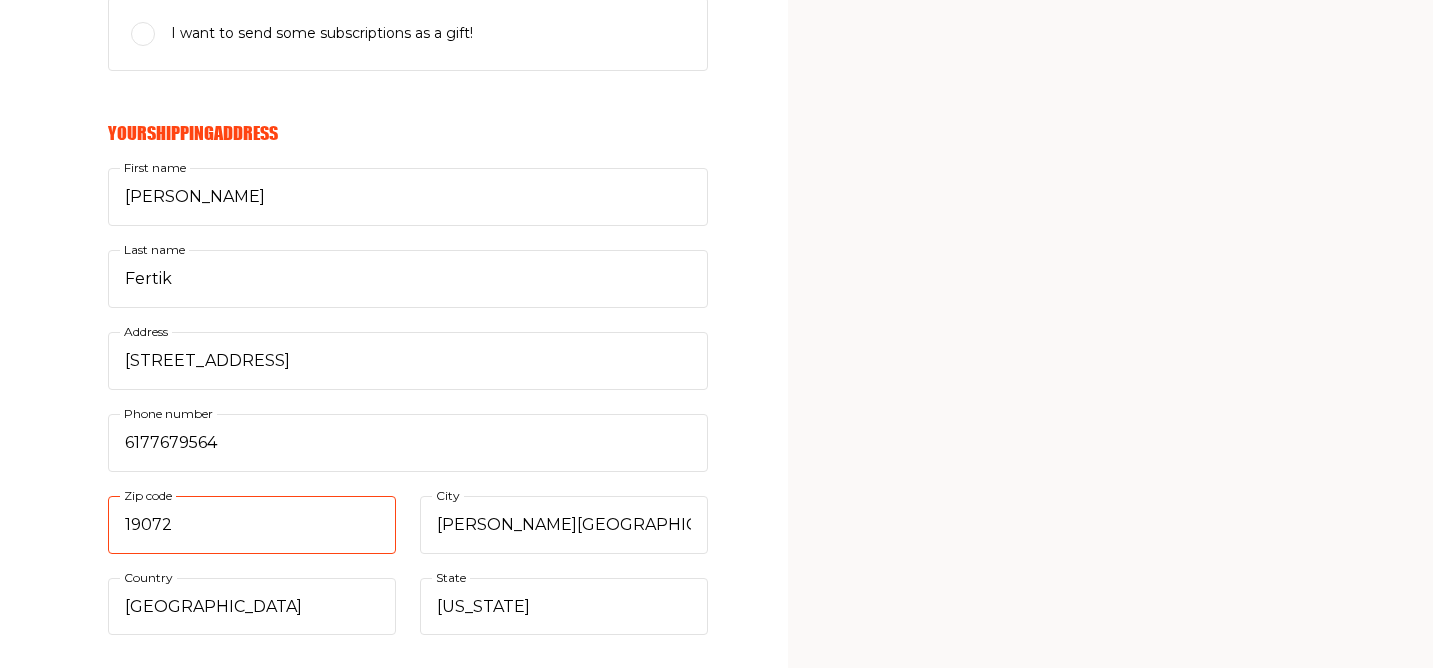 type on "19072" 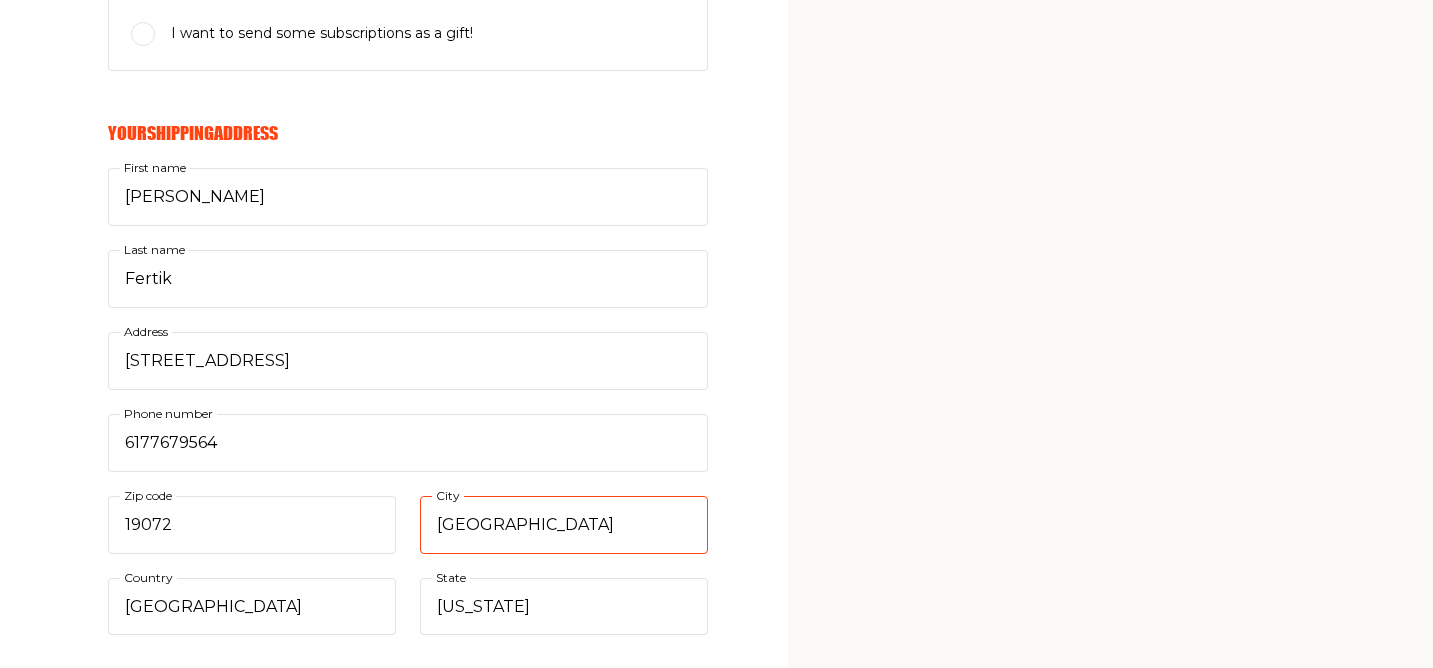 type on "Penn Valley" 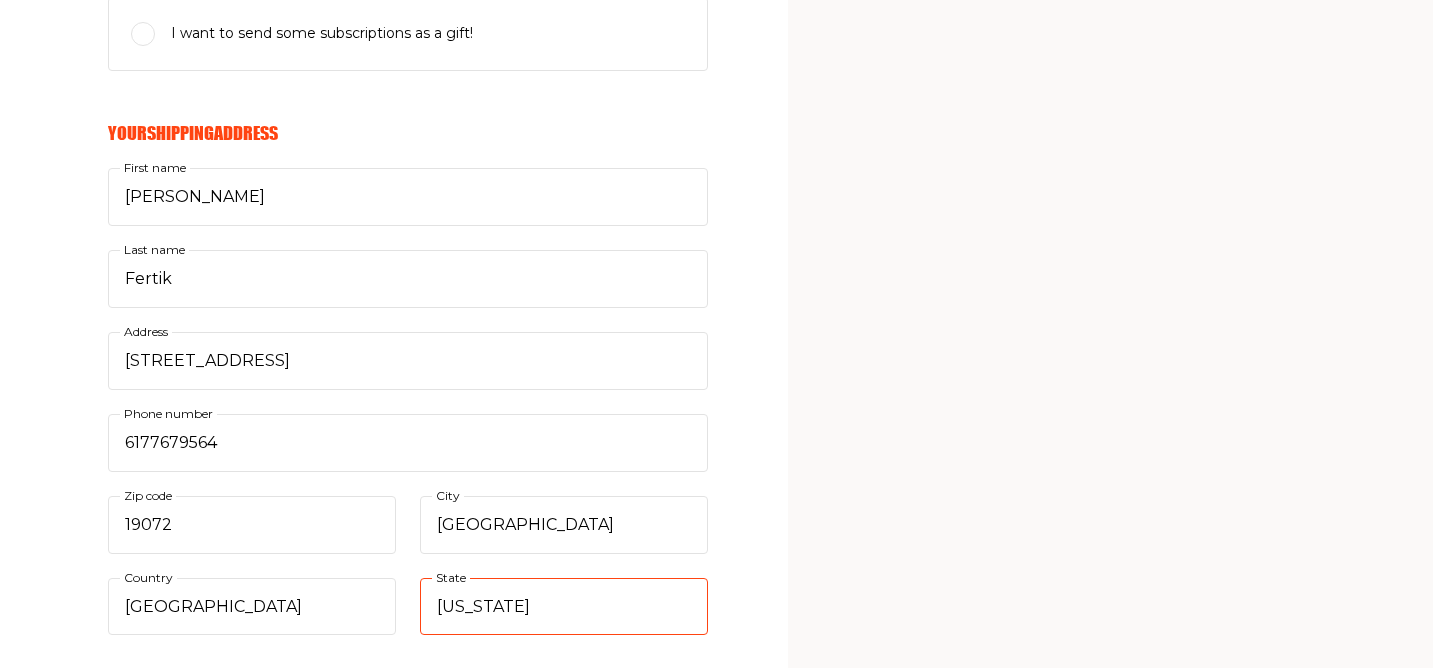 click on "Select state... Alabama Alaska American Samoa Arizona Arkansas California Colorado Connecticut Delaware District Of Columbia Federated States Of Micronesia Florida Georgia Guam Hawaii Idaho Illinois Indiana Iowa Kansas Kentucky Louisiana Maine Marshall Islands Maryland Massachusetts Michigan Minnesota Mississippi Missouri Montana Nebraska Nevada New Hampshire New Jersey New Mexico New York North Carolina North Dakota Northern Mariana Islands Ohio Oklahoma Oregon Palau Pennsylvania Puerto Rico Rhode Island South Carolina South Dakota Tennessee Texas Utah Vermont Virgin Islands Virginia Washington West Virginia Wisconsin Wyoming" at bounding box center (564, 607) 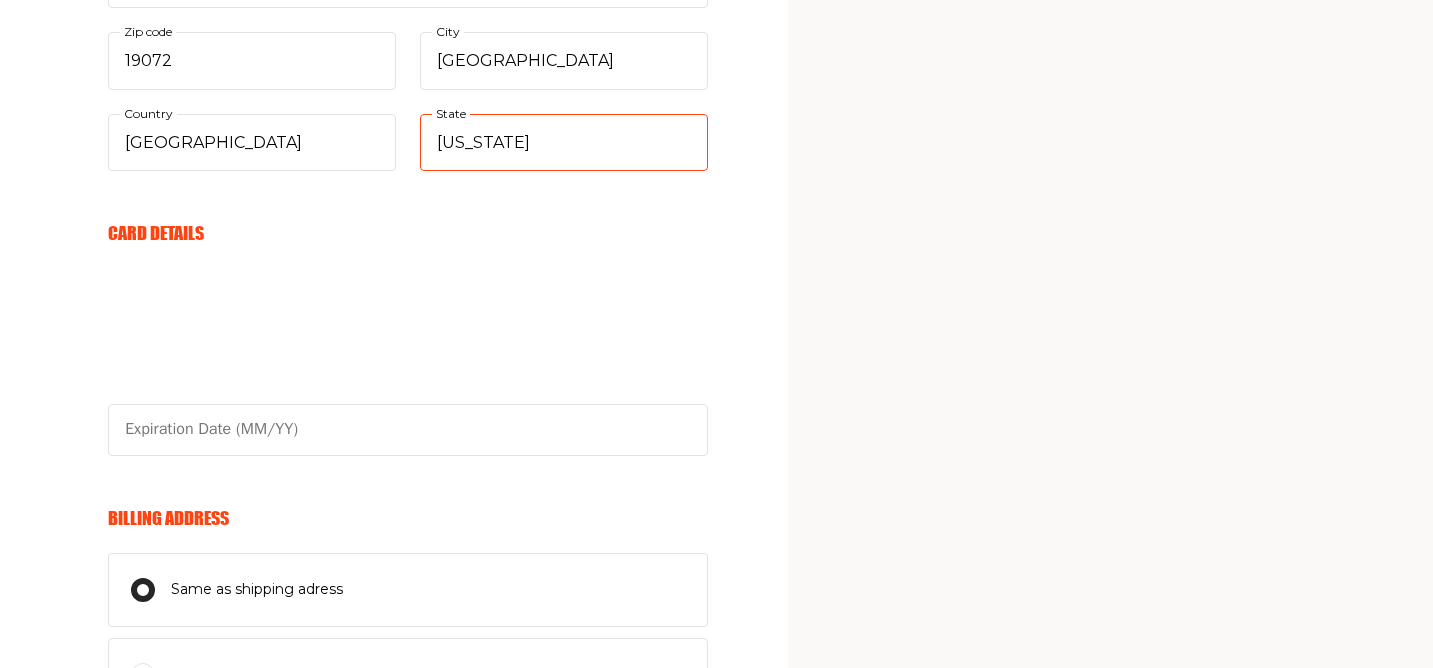 scroll, scrollTop: 1009, scrollLeft: 0, axis: vertical 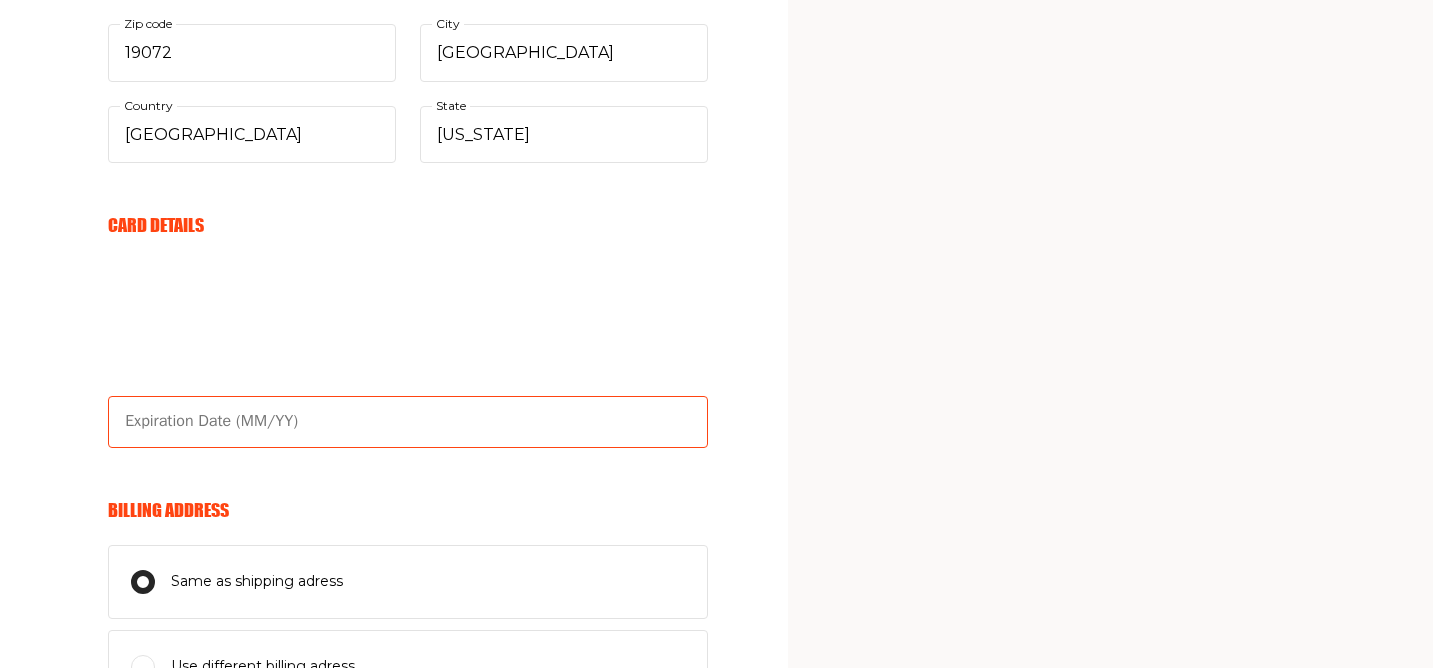 type on "03/26" 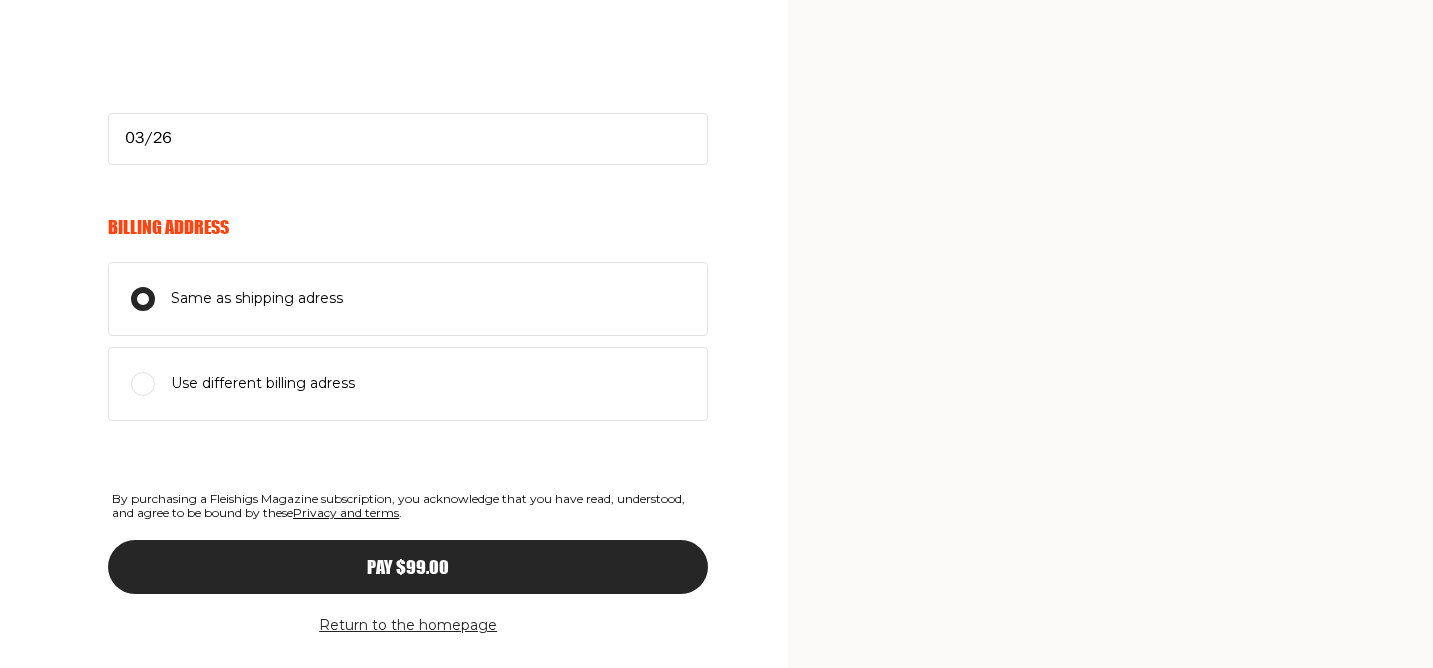 scroll, scrollTop: 1295, scrollLeft: 0, axis: vertical 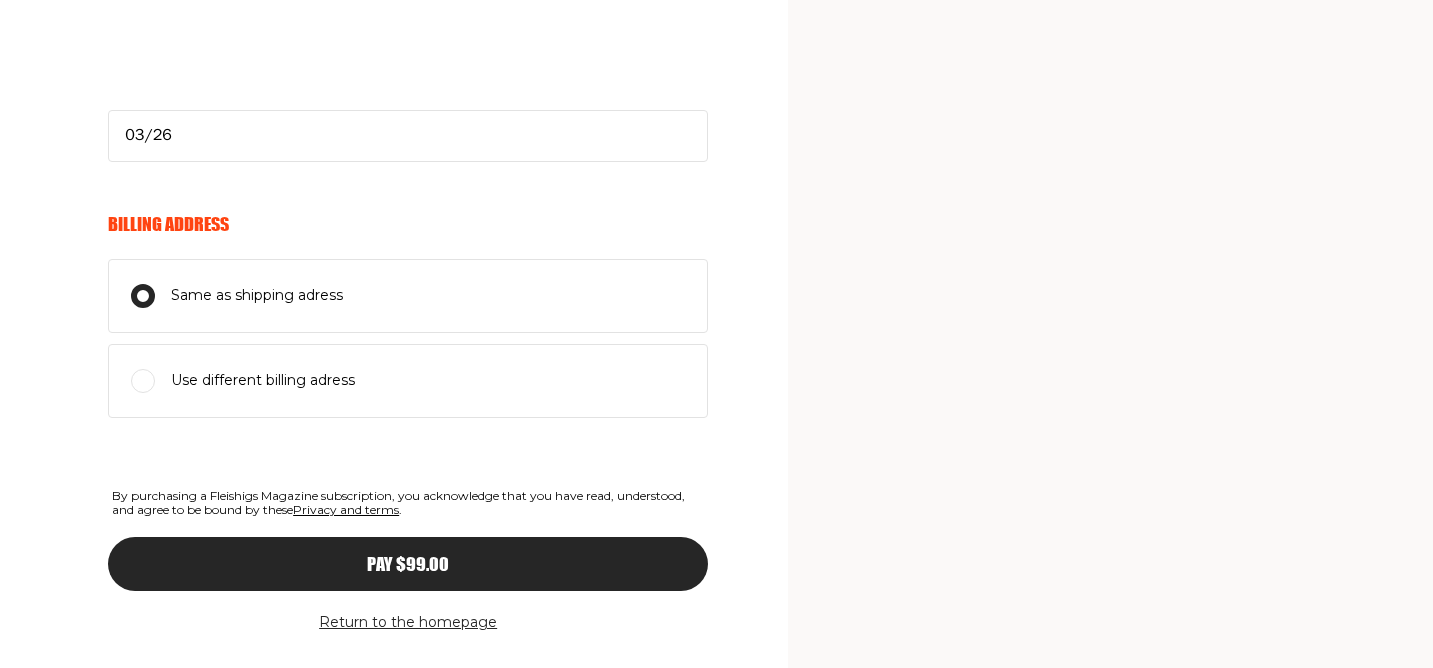 click on "Use different billing adress" at bounding box center (263, 381) 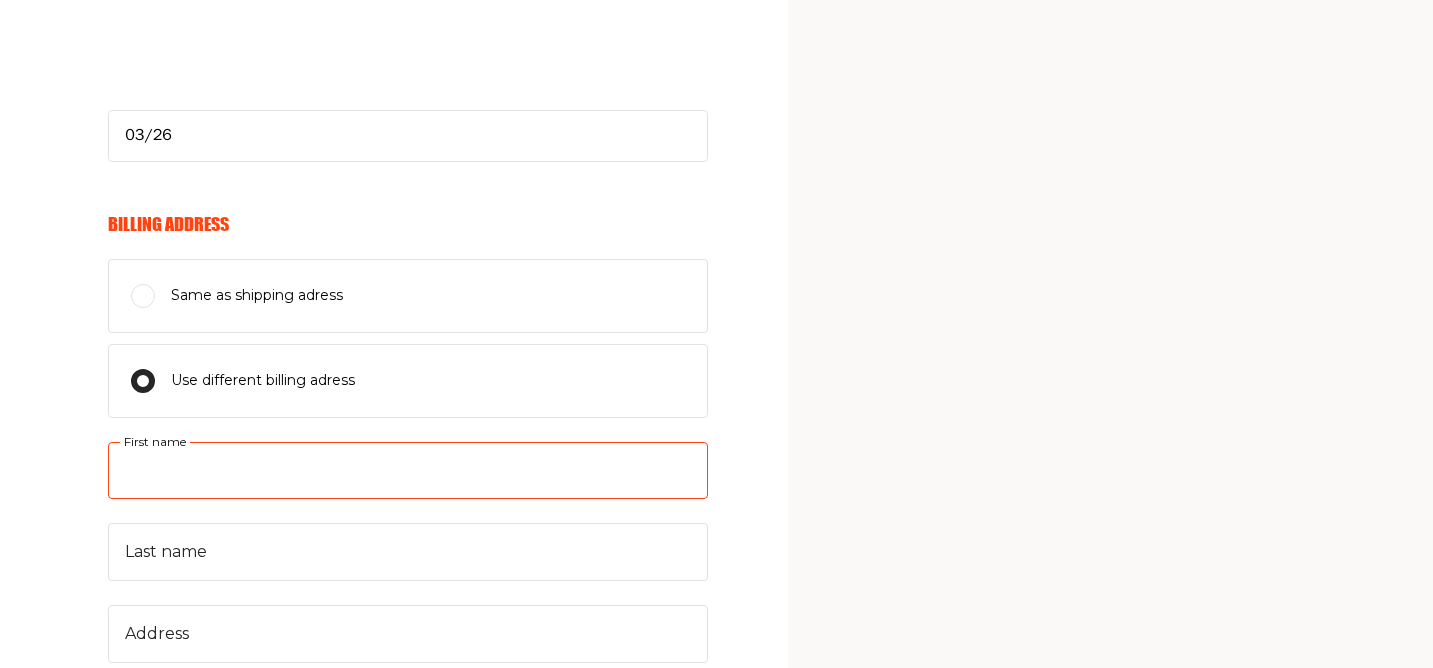 click on "First name" at bounding box center (408, 471) 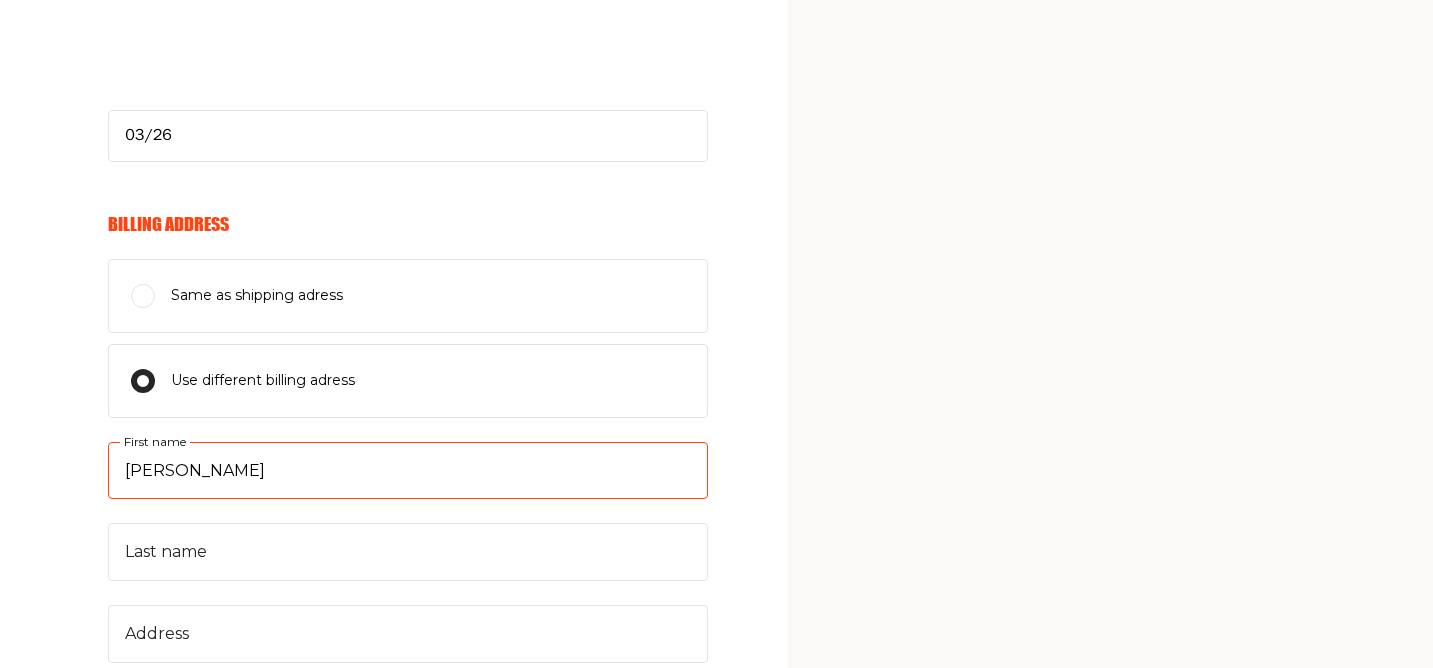 type on "Zoe" 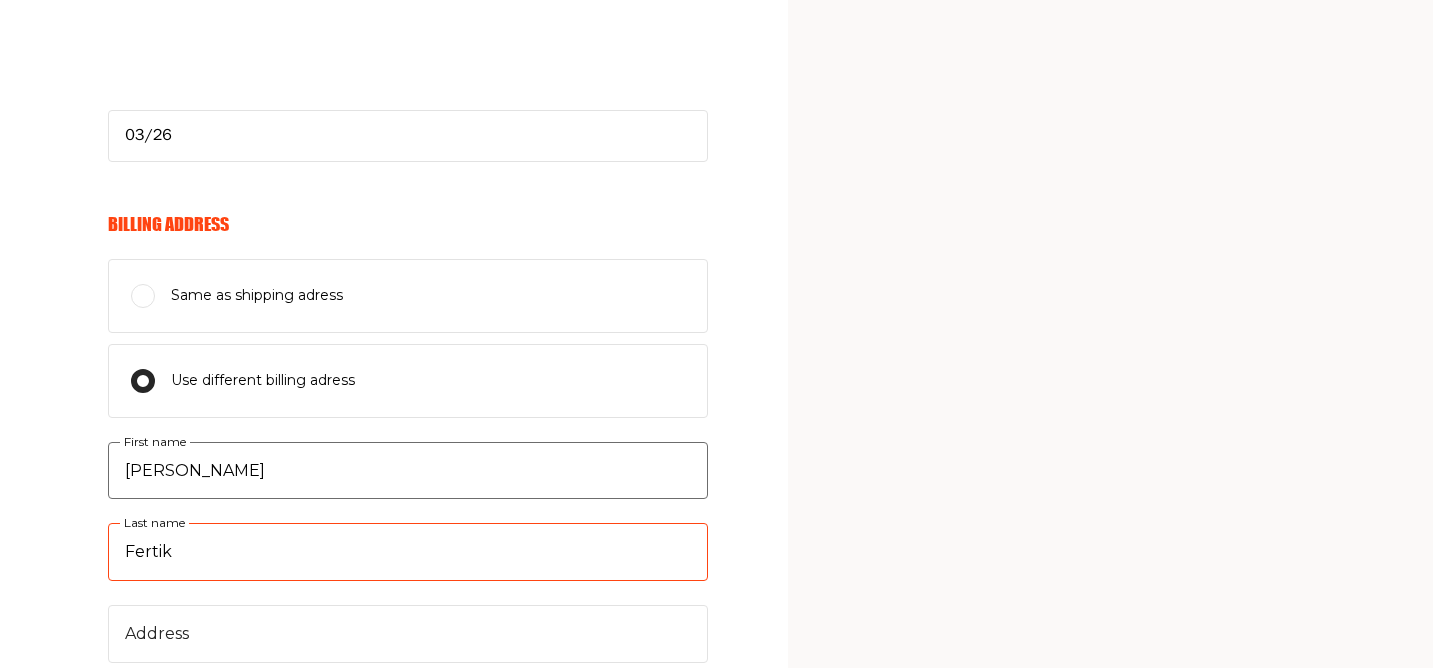 type on "Fertik" 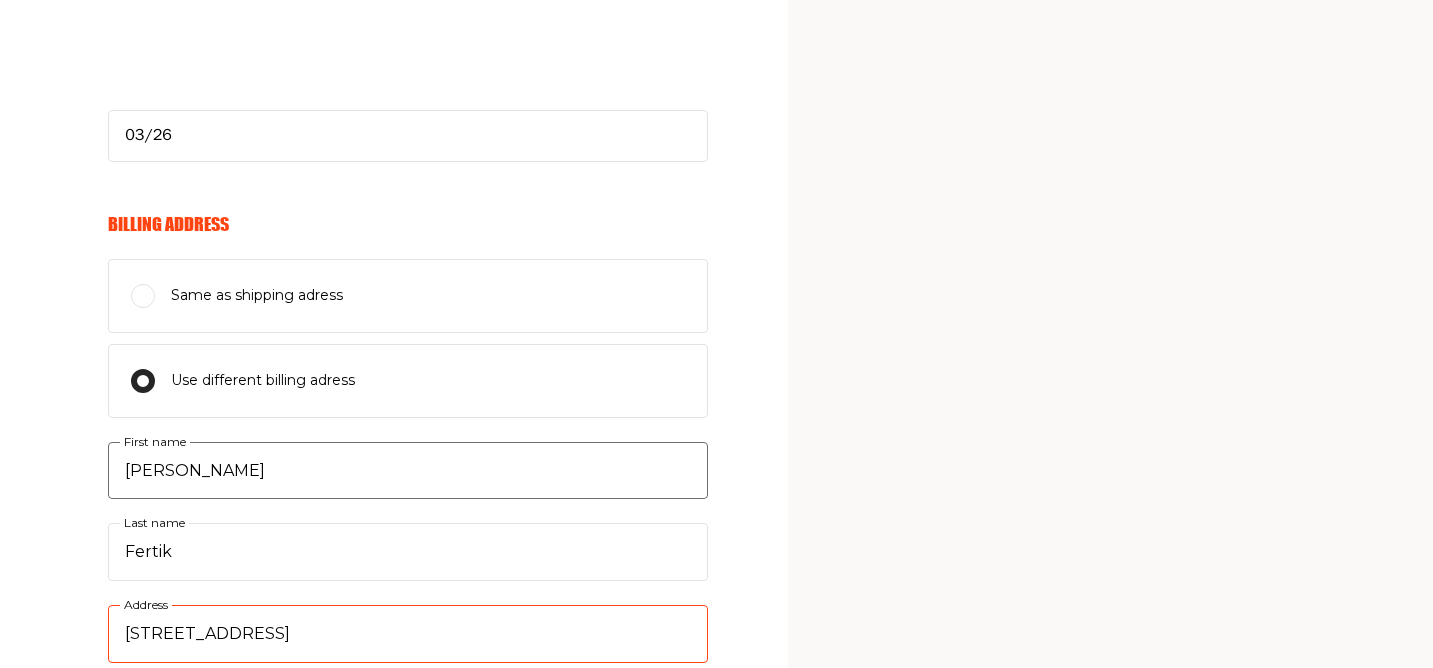 type on "4545 Live Oak Street Unit 110" 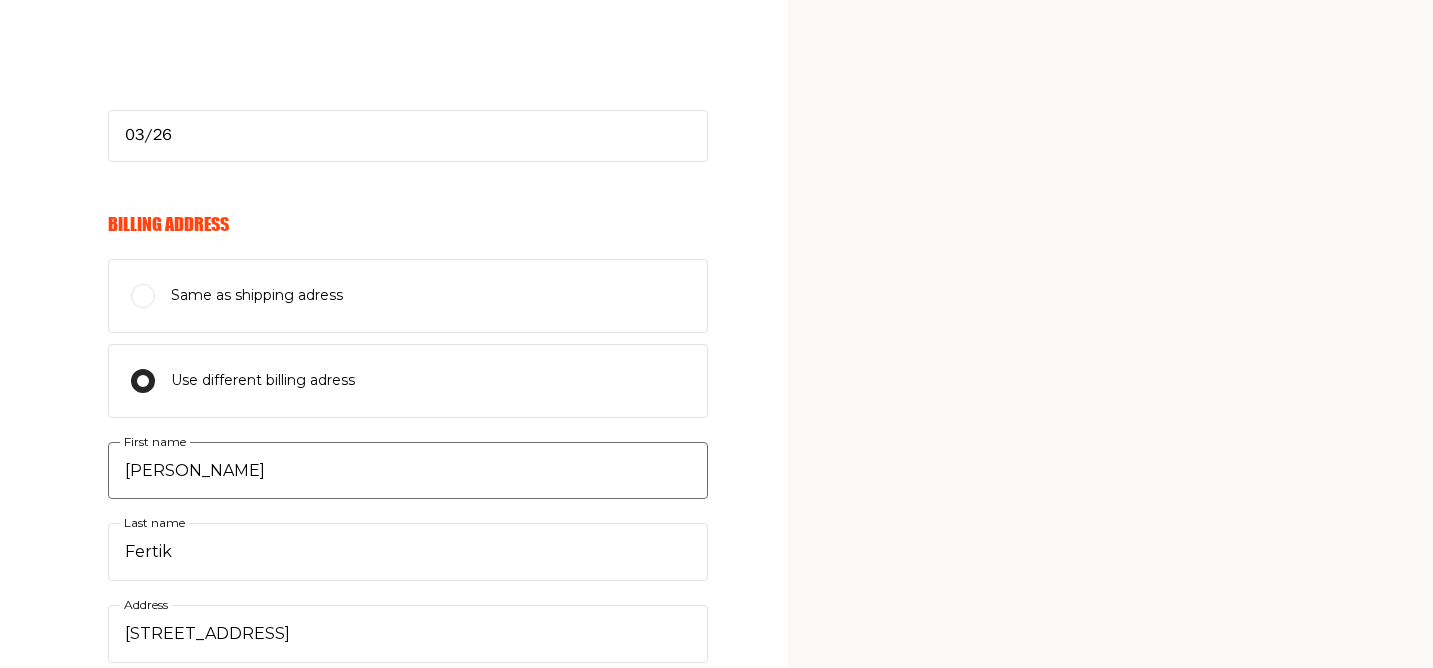 scroll, scrollTop: 1677, scrollLeft: 0, axis: vertical 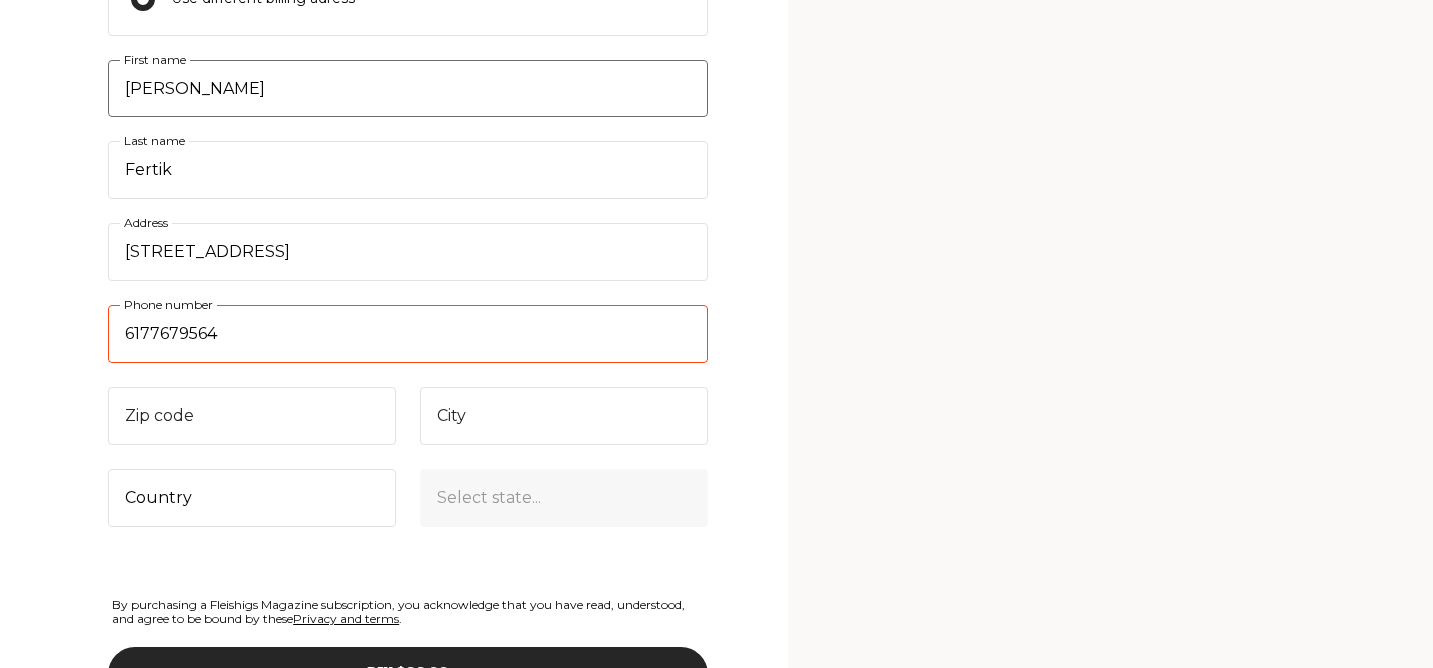 type on "6177679564" 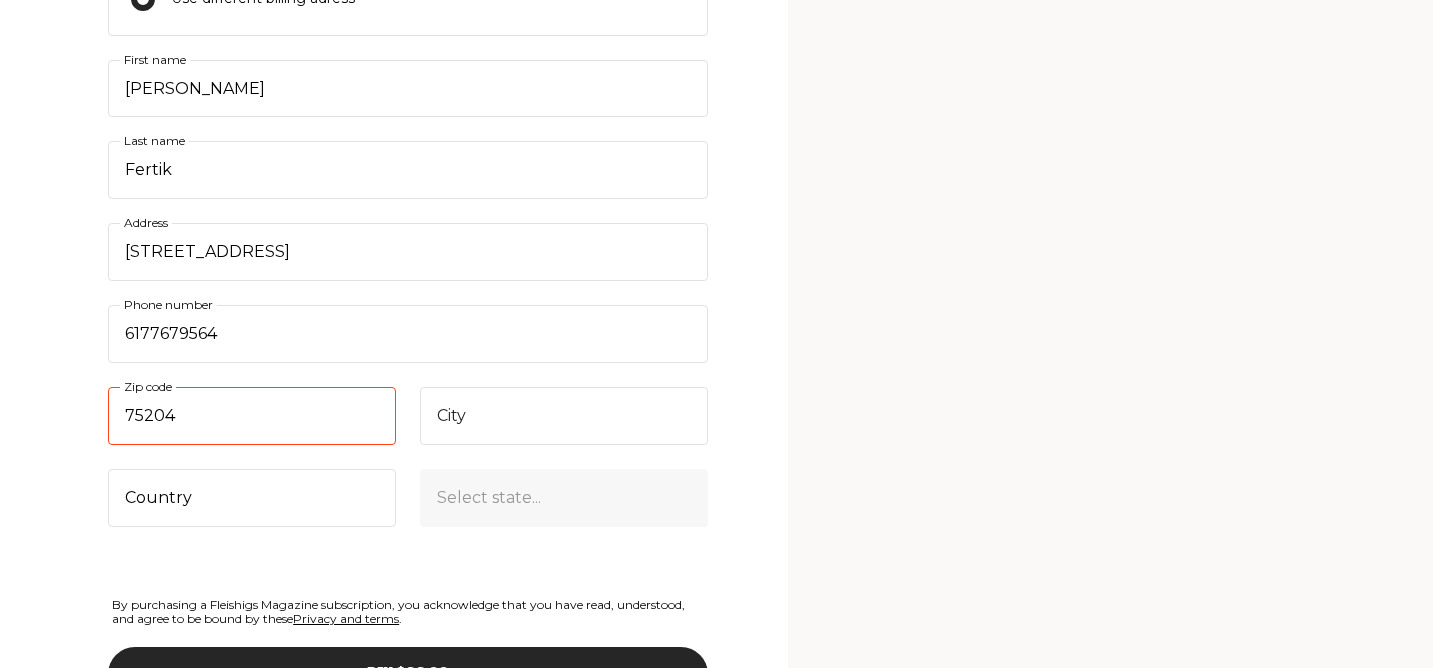 type on "75204" 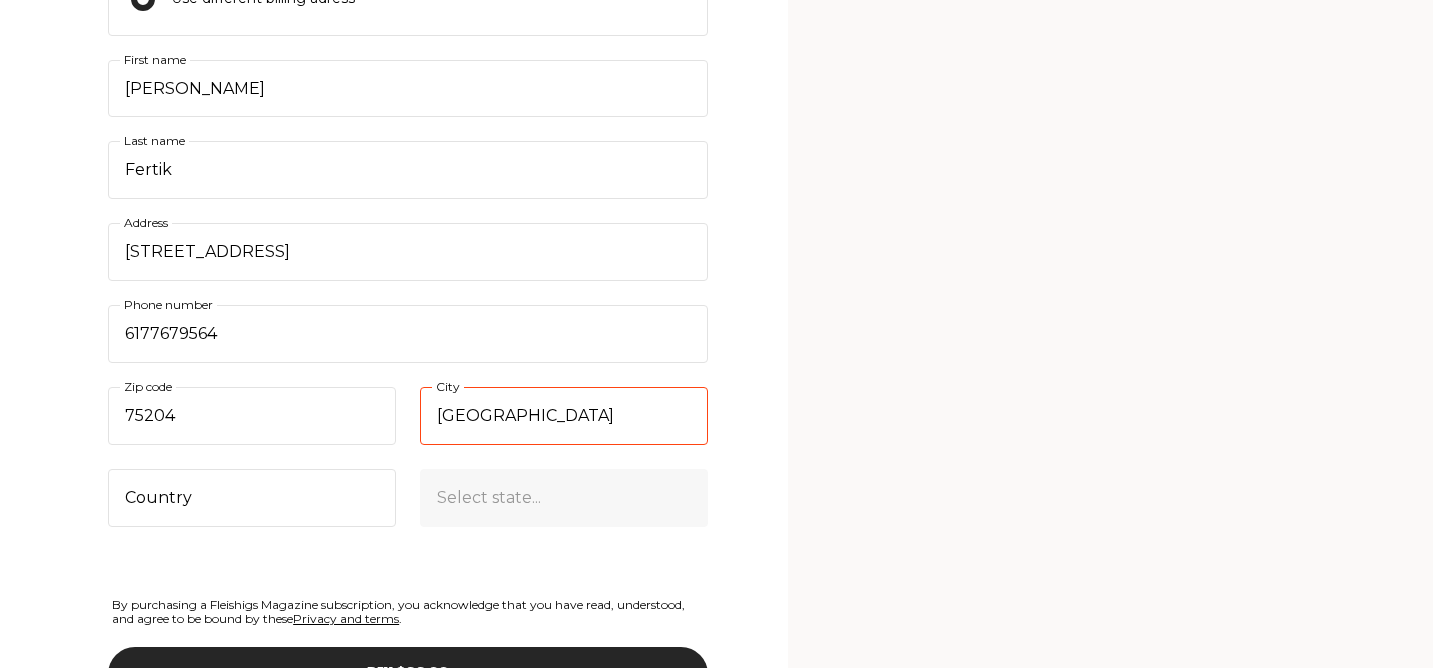 type on "Dallas" 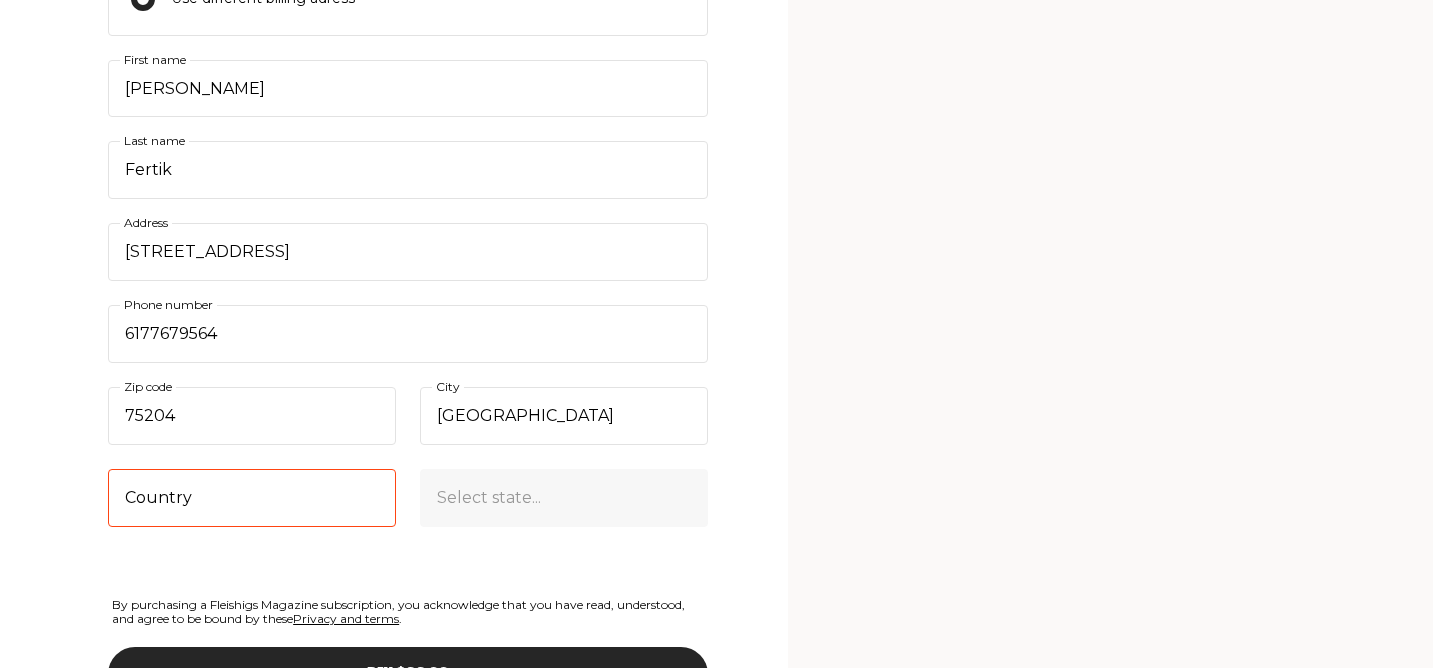 click on "Country United States  Canada (+$29/subscription) Afghanistan (+$44/subscription) Åland Islands (+$44/subscription) Albania (+$44/subscription) Algeria (+$44/subscription) American Samoa (+$44/subscription) Andorra (+$44/subscription) Angola (+$44/subscription) Anguilla (+$44/subscription) Antarctica (+$44/subscription) Antigua and Barbuda (+$44/subscription) Argentina (+$44/subscription) Armenia (+$44/subscription) Aruba (+$44/subscription) Australia (+$44/subscription) Austria (+$44/subscription) Azerbaijan (+$44/subscription) Bahamas (+$44/subscription) Bahrain (+$44/subscription) Bangladesh (+$44/subscription) Barbados (+$44/subscription) Belarus (+$44/subscription) Belgium (+$44/subscription) Belize (+$44/subscription) Benin (+$44/subscription) Bermuda (+$44/subscription) Bhutan (+$44/subscription) Bolivia (+$44/subscription) Bosnia and Herzegovina (+$44/subscription) Botswana (+$44/subscription) Bouvet Island (+$44/subscription) Brazil (+$44/subscription) Brunei Darussalam (+$44/subscription)" at bounding box center [252, 498] 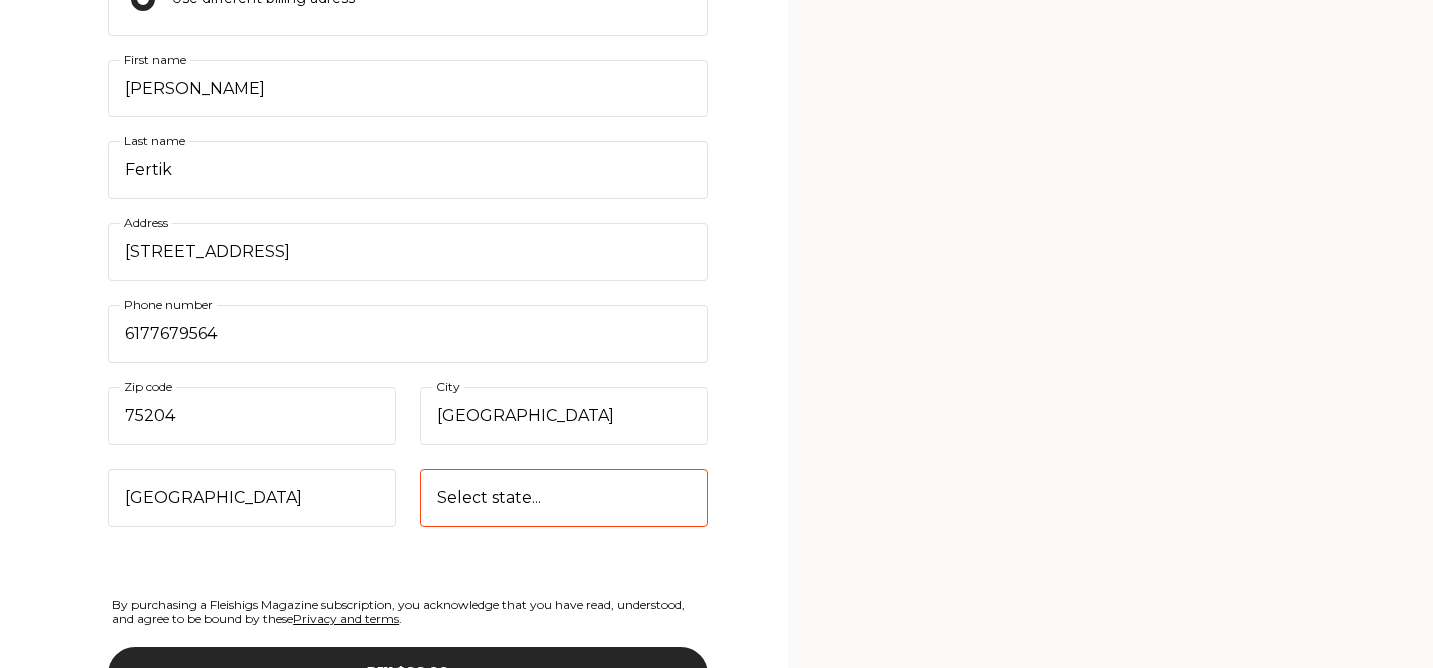 click on "Select state... Alabama Alaska American Samoa Arizona Arkansas California Colorado Connecticut Delaware District Of Columbia Federated States Of Micronesia Florida Georgia Guam Hawaii Idaho Illinois Indiana Iowa Kansas Kentucky Louisiana Maine Marshall Islands Maryland Massachusetts Michigan Minnesota Mississippi Missouri Montana Nebraska Nevada New Hampshire New Jersey New Mexico New York North Carolina North Dakota Northern Mariana Islands Ohio Oklahoma Oregon Palau Pennsylvania Puerto Rico Rhode Island South Carolina South Dakota Tennessee Texas Utah Vermont Virgin Islands Virginia Washington West Virginia Wisconsin Wyoming" at bounding box center (564, 498) 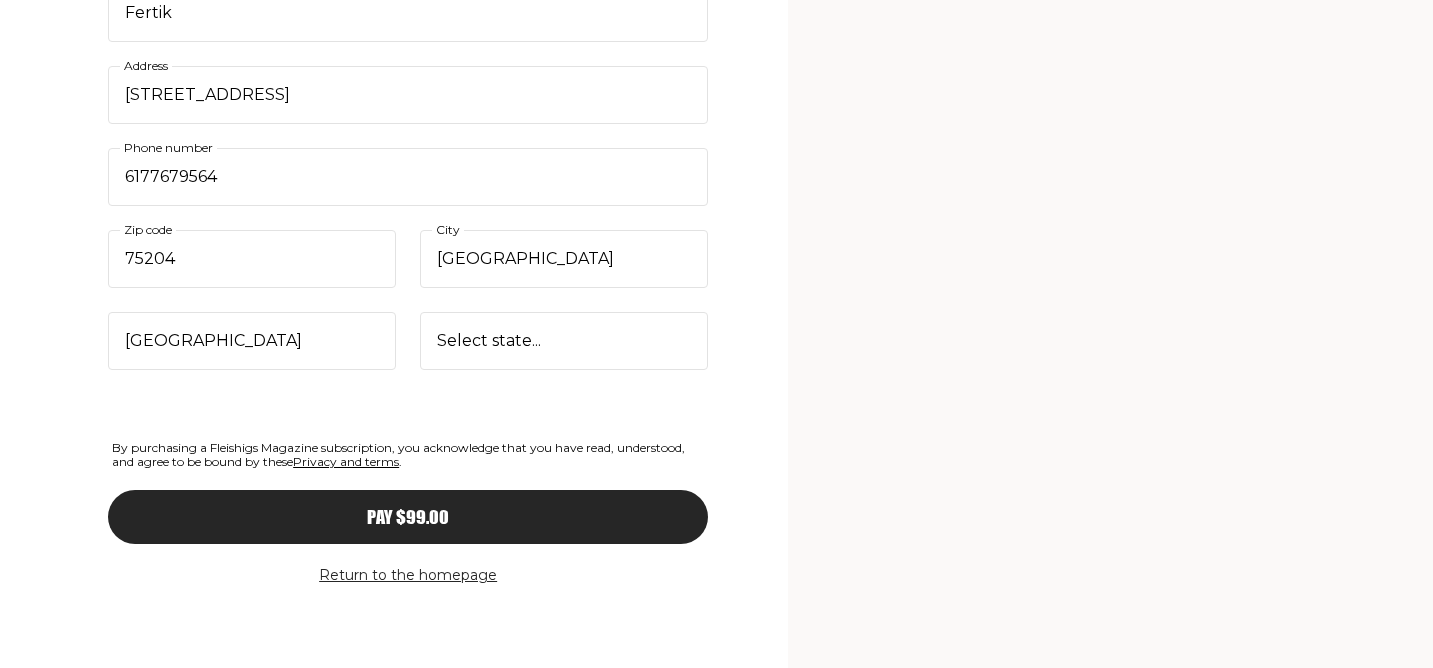 click on "Pay $99.00" at bounding box center (408, 517) 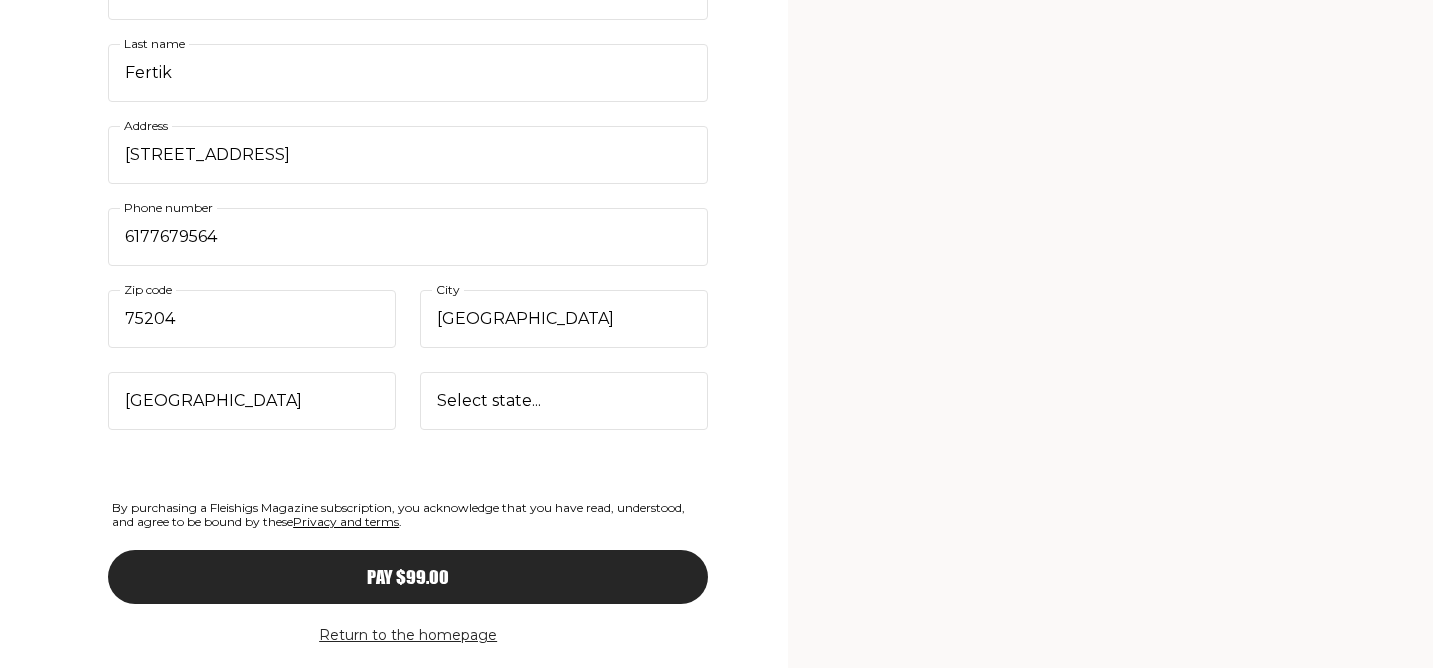 scroll, scrollTop: 1097, scrollLeft: 0, axis: vertical 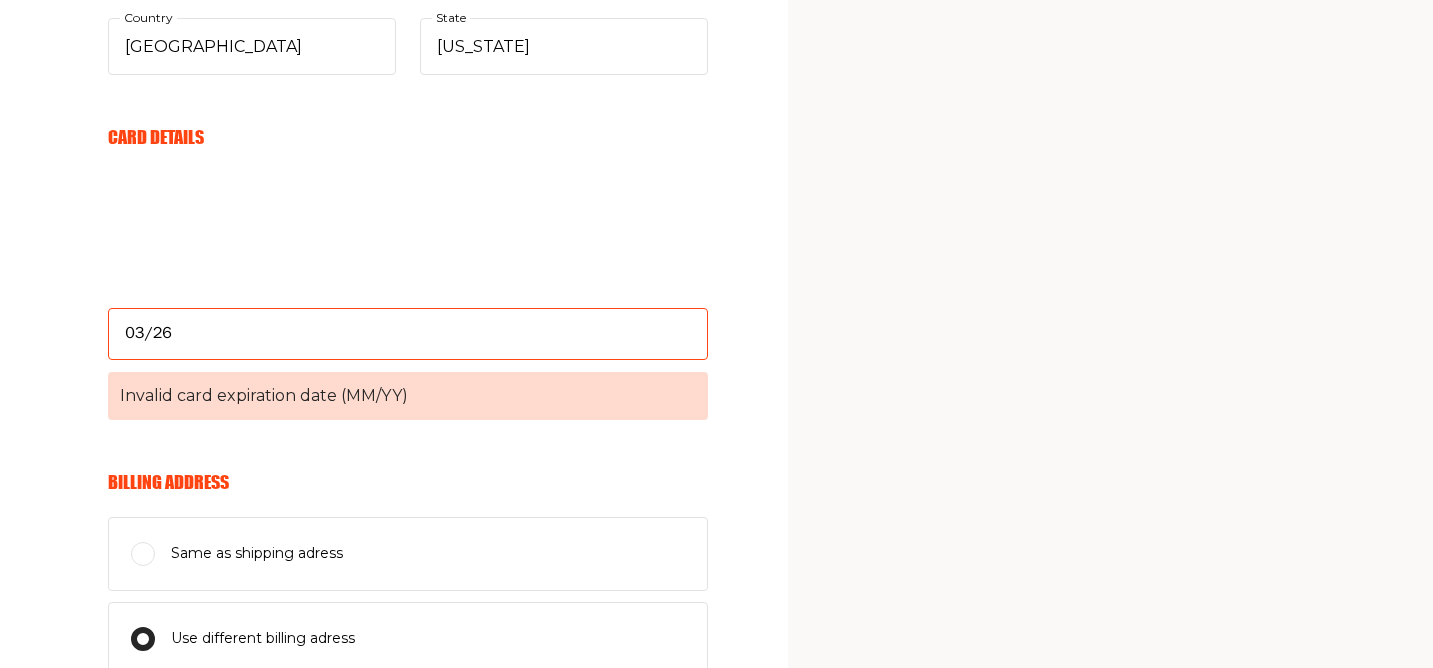 click on "03/26" at bounding box center (408, 334) 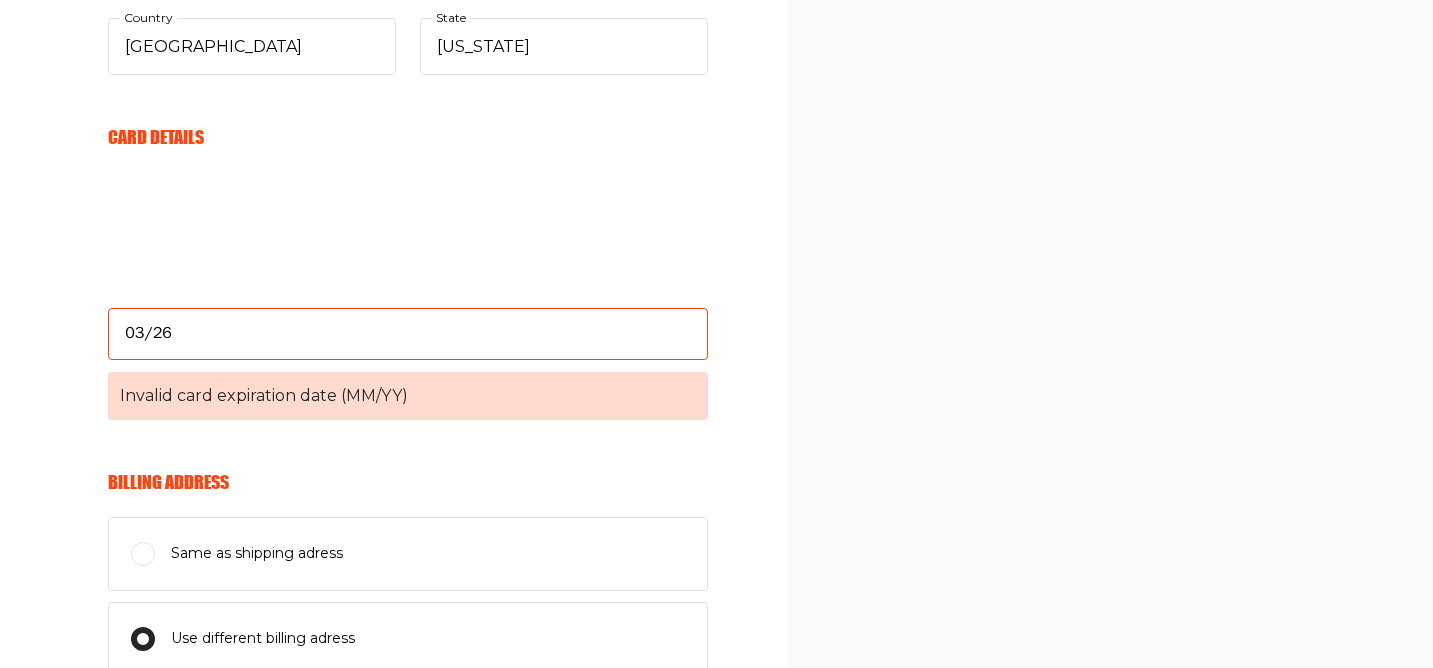 click on "Billing Address" at bounding box center [408, 482] 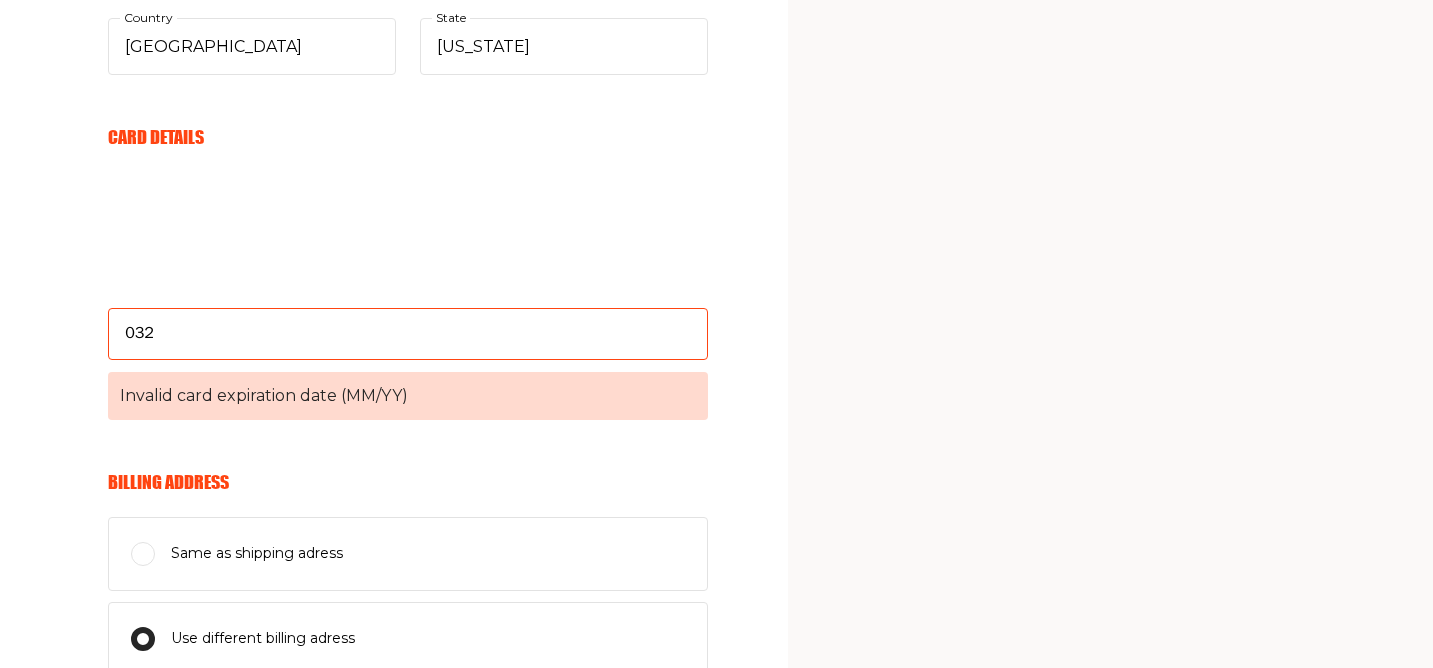 type on "03/26" 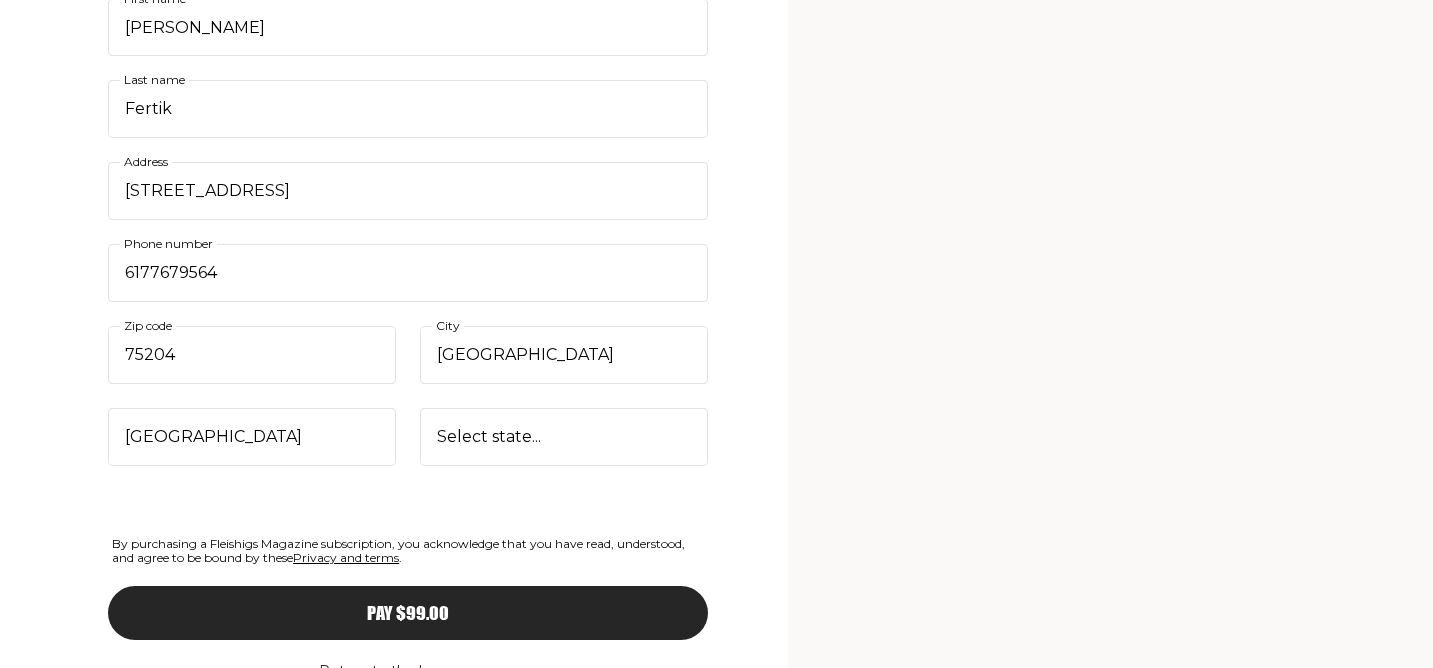 scroll, scrollTop: 1834, scrollLeft: 0, axis: vertical 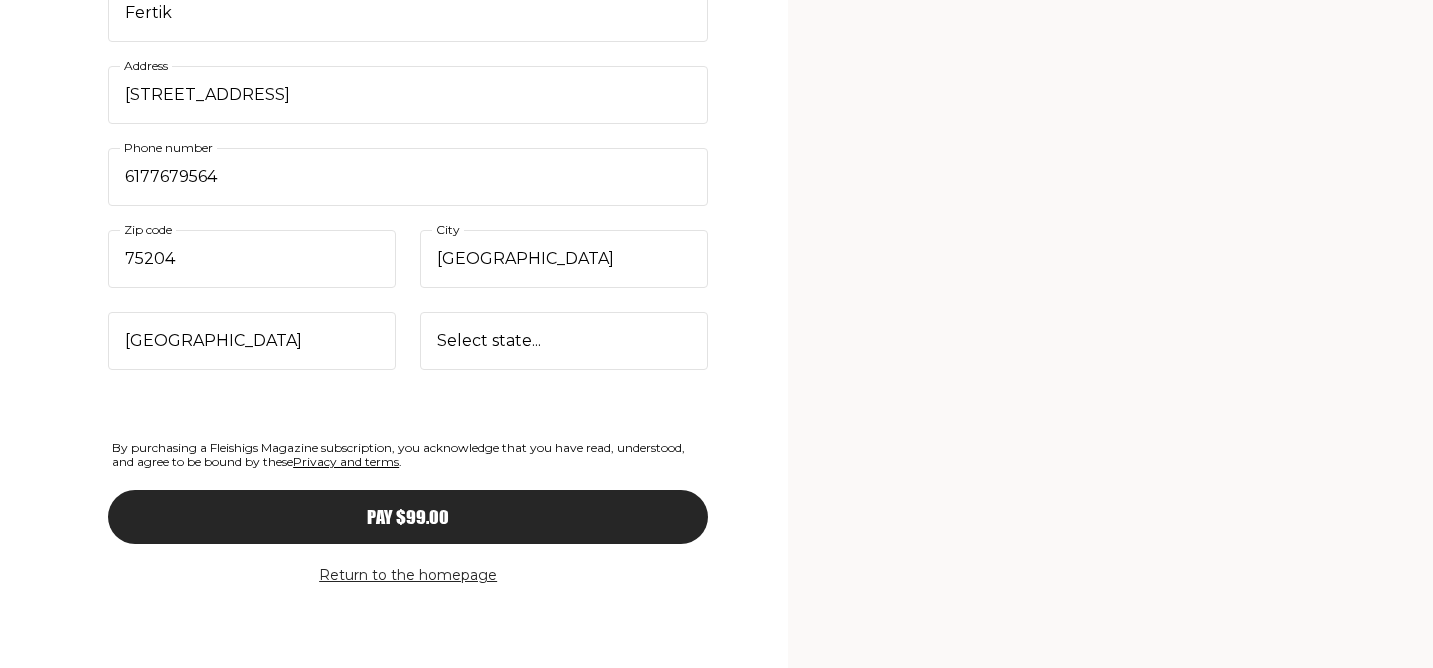 click on "Pay $99.00" at bounding box center (408, 517) 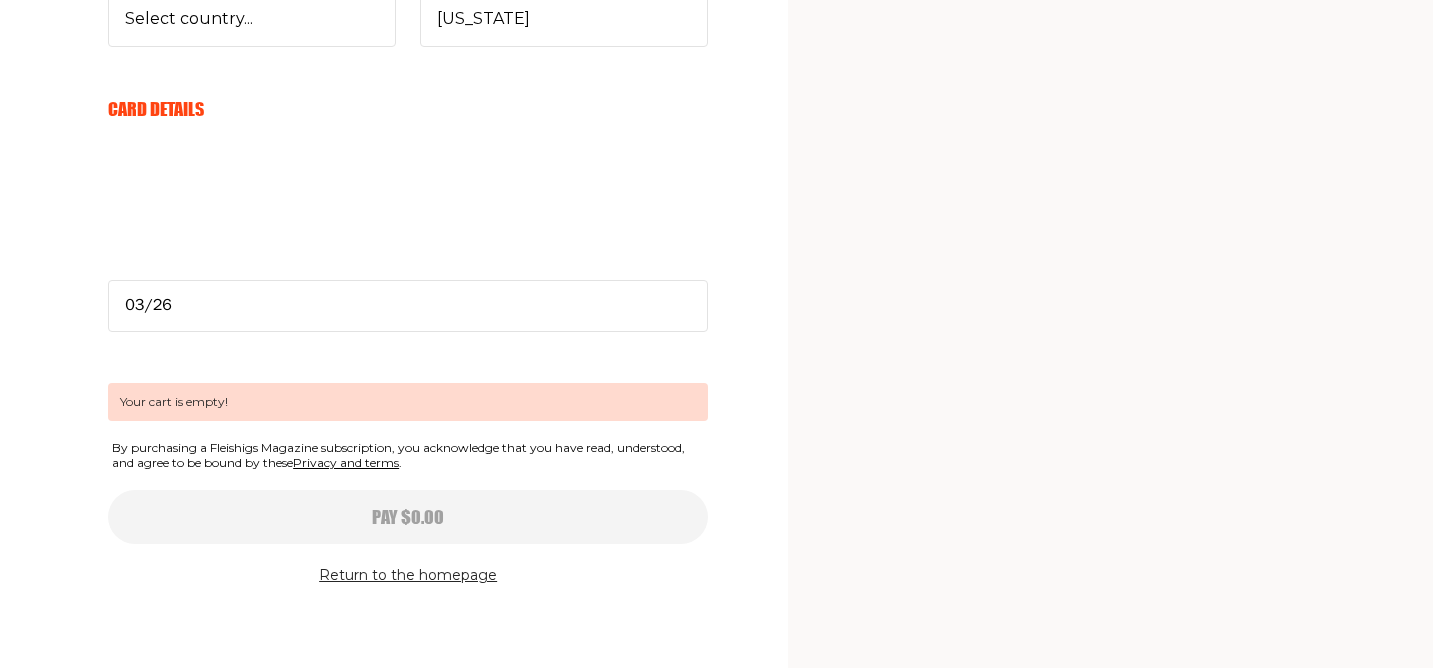 scroll, scrollTop: 0, scrollLeft: 0, axis: both 